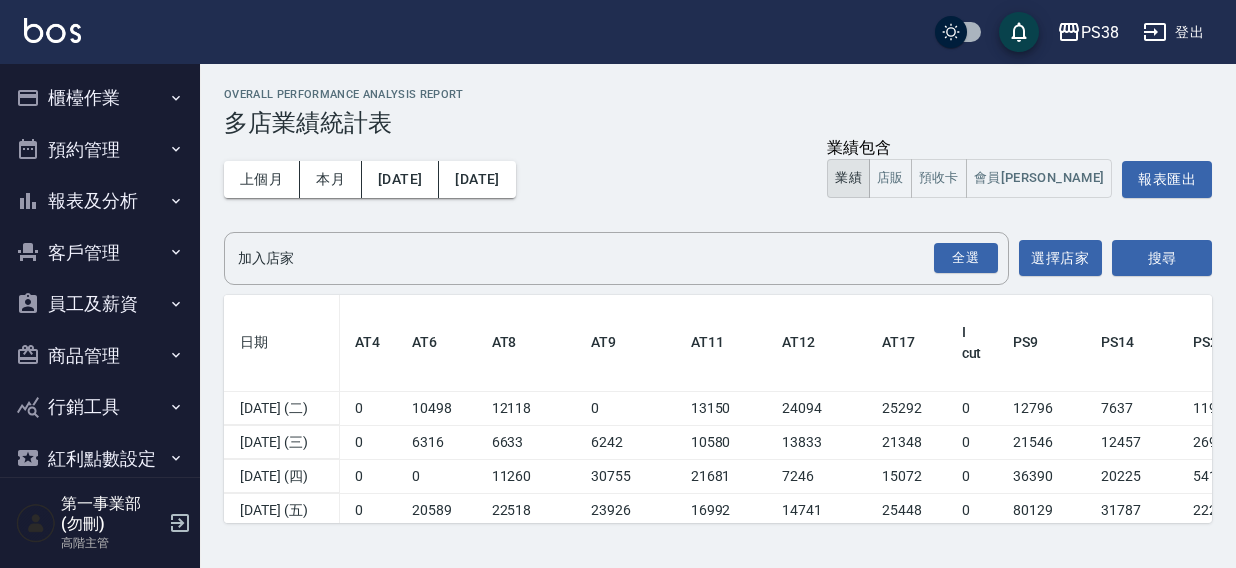 scroll, scrollTop: 0, scrollLeft: 0, axis: both 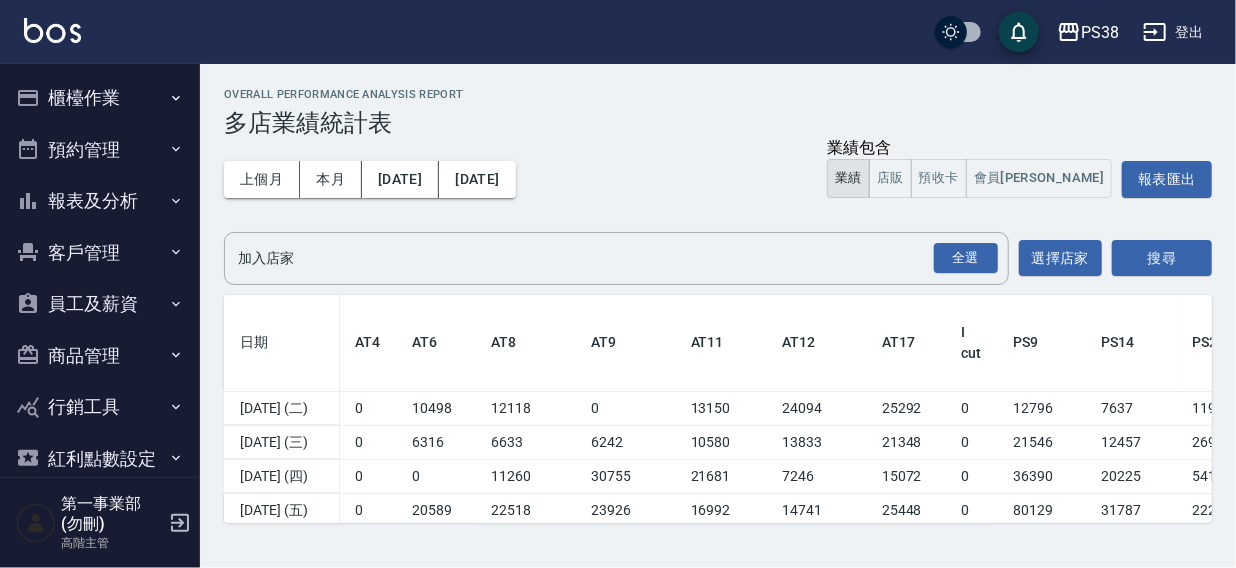 click on "PS38" at bounding box center [1100, 32] 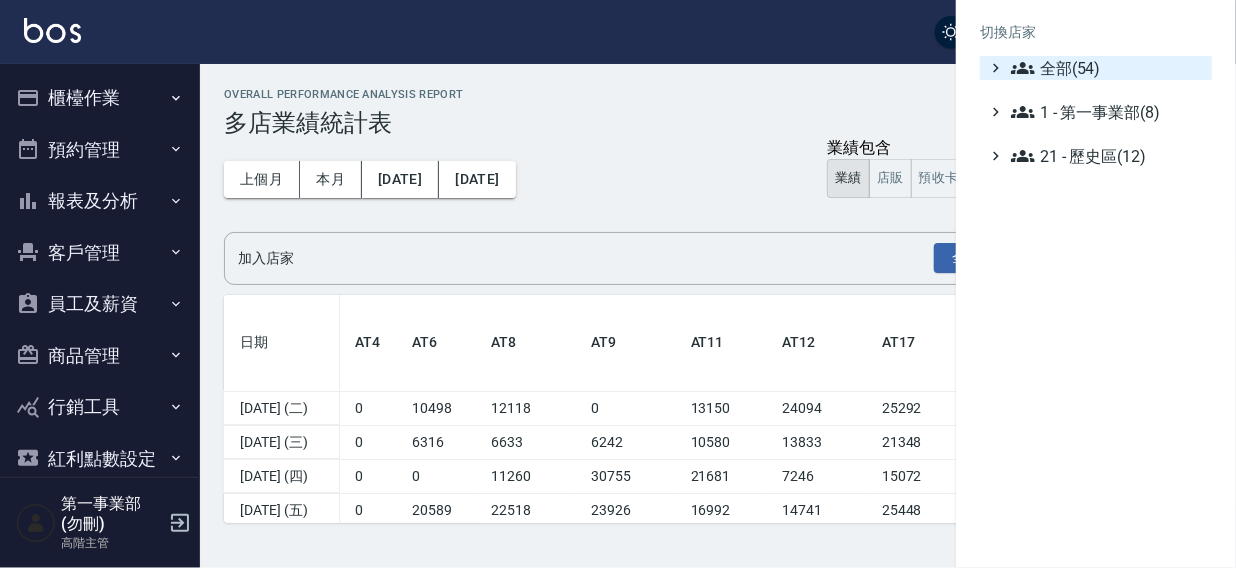 click on "全部(54)" at bounding box center (1107, 68) 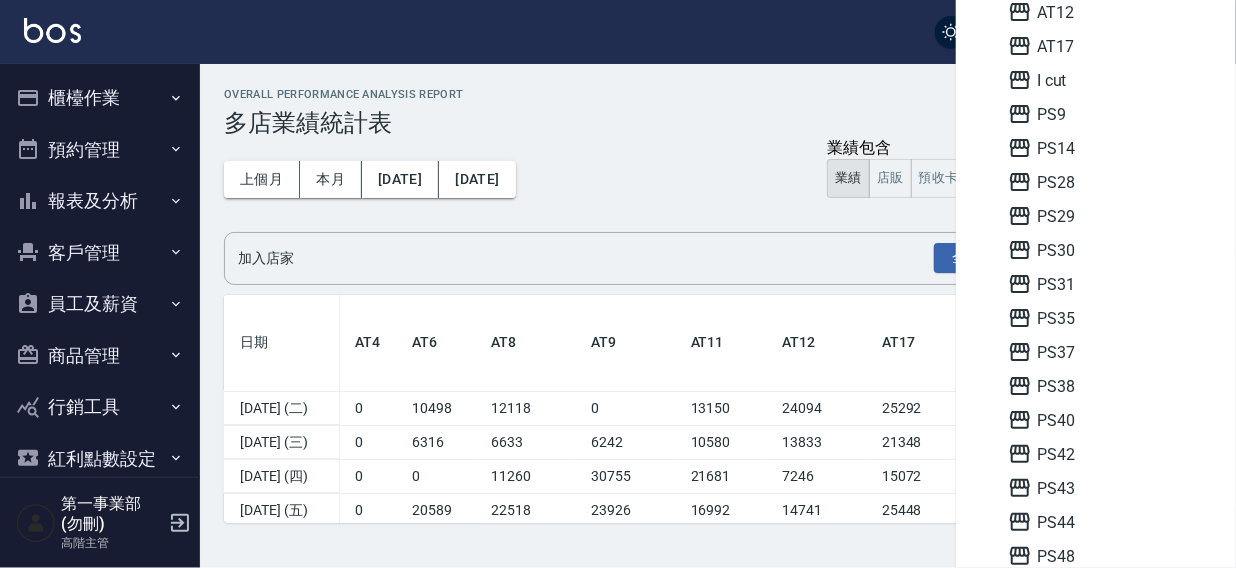 scroll, scrollTop: 298, scrollLeft: 0, axis: vertical 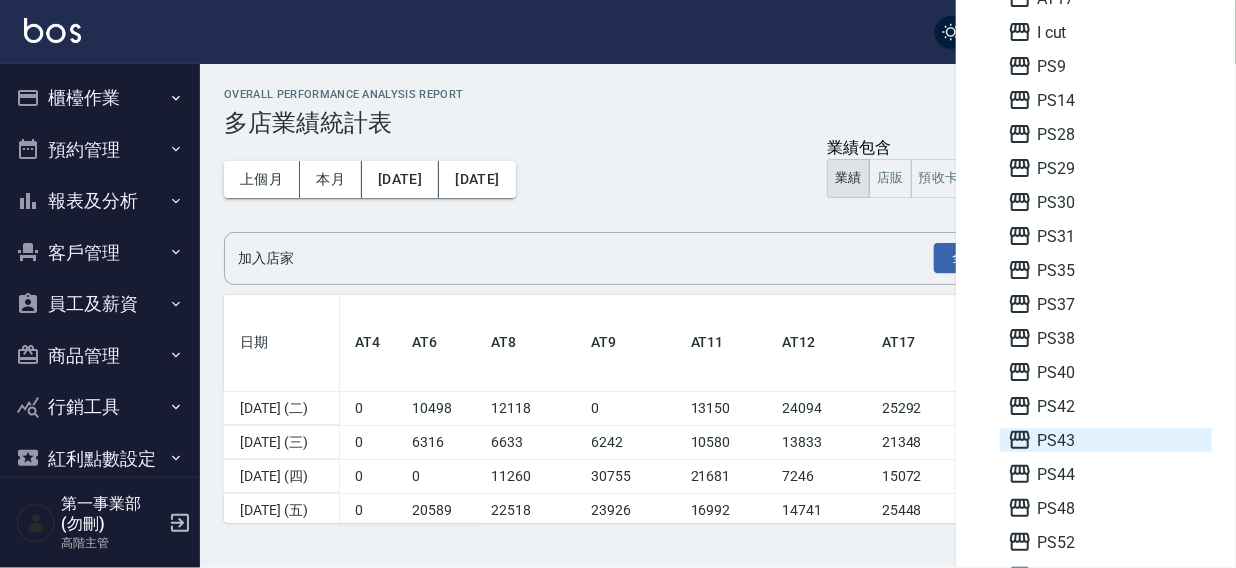 click on "PS43" at bounding box center [1106, 440] 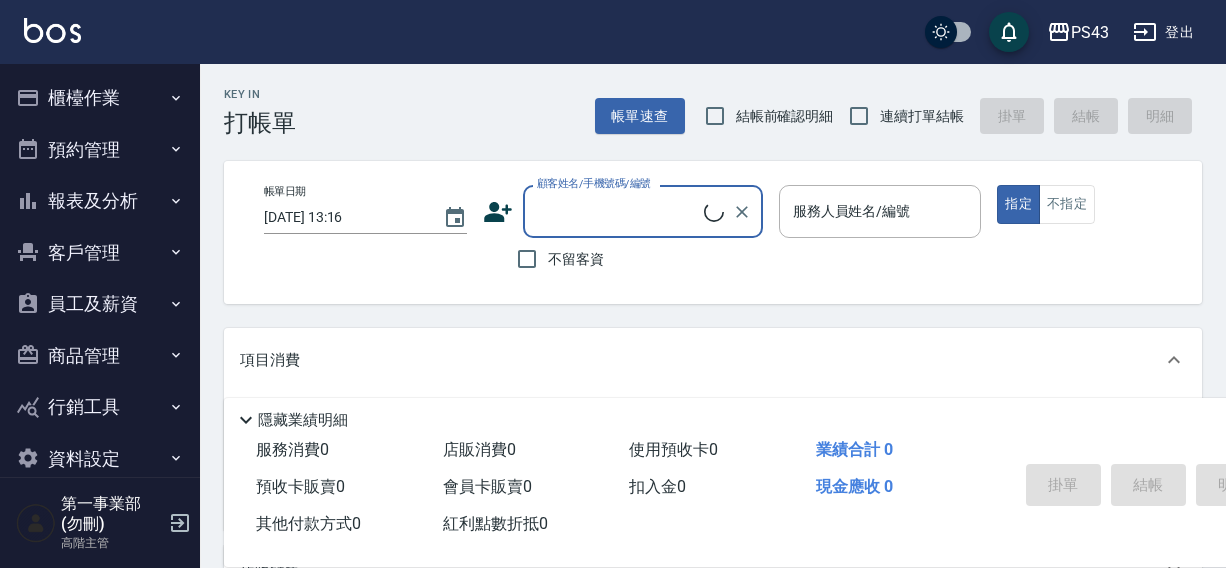 scroll, scrollTop: 0, scrollLeft: 0, axis: both 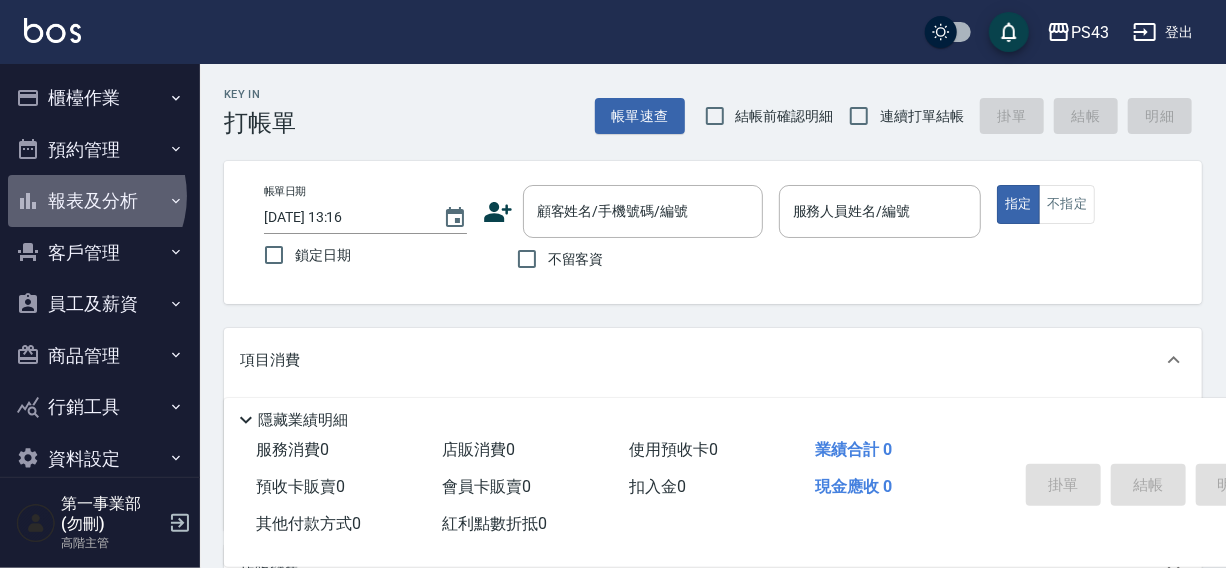 click on "報表及分析" at bounding box center (100, 201) 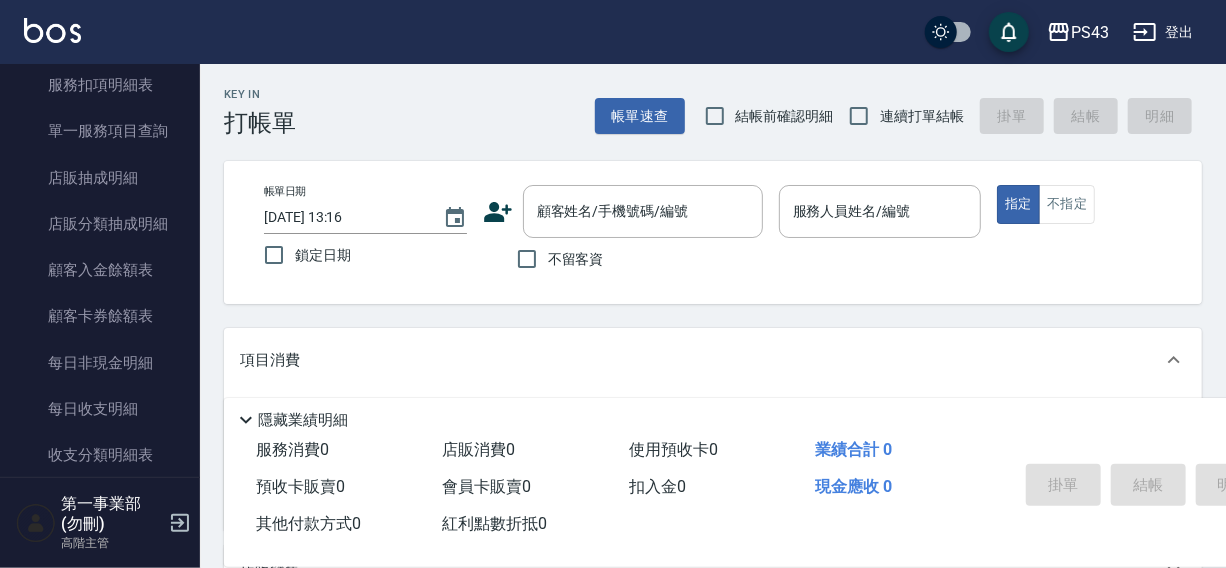 scroll, scrollTop: 1810, scrollLeft: 0, axis: vertical 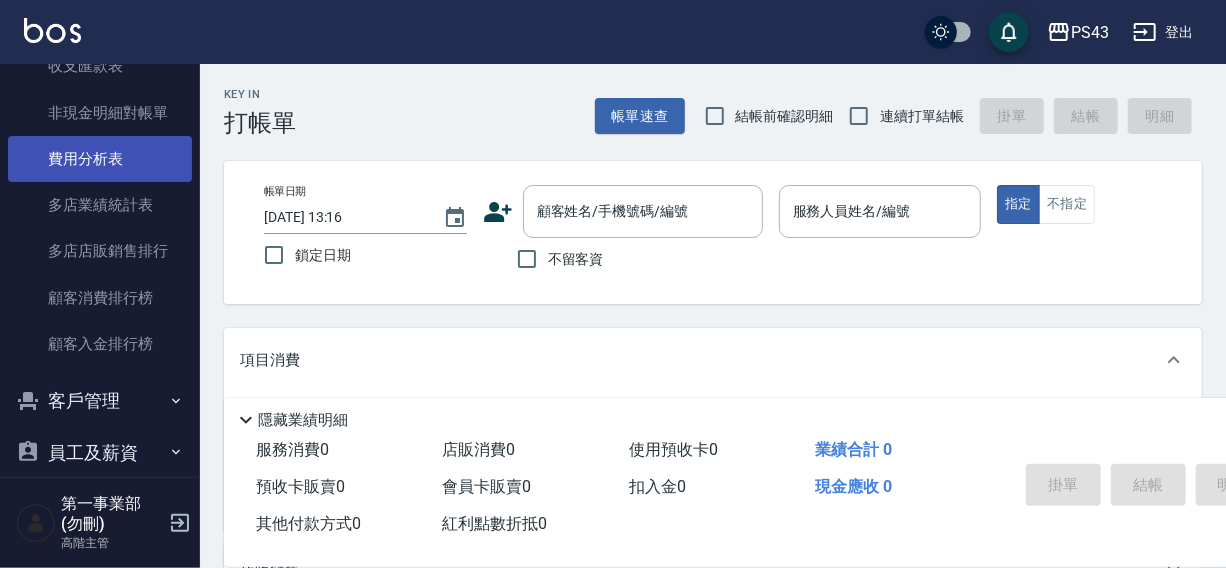 click on "費用分析表" at bounding box center [100, 159] 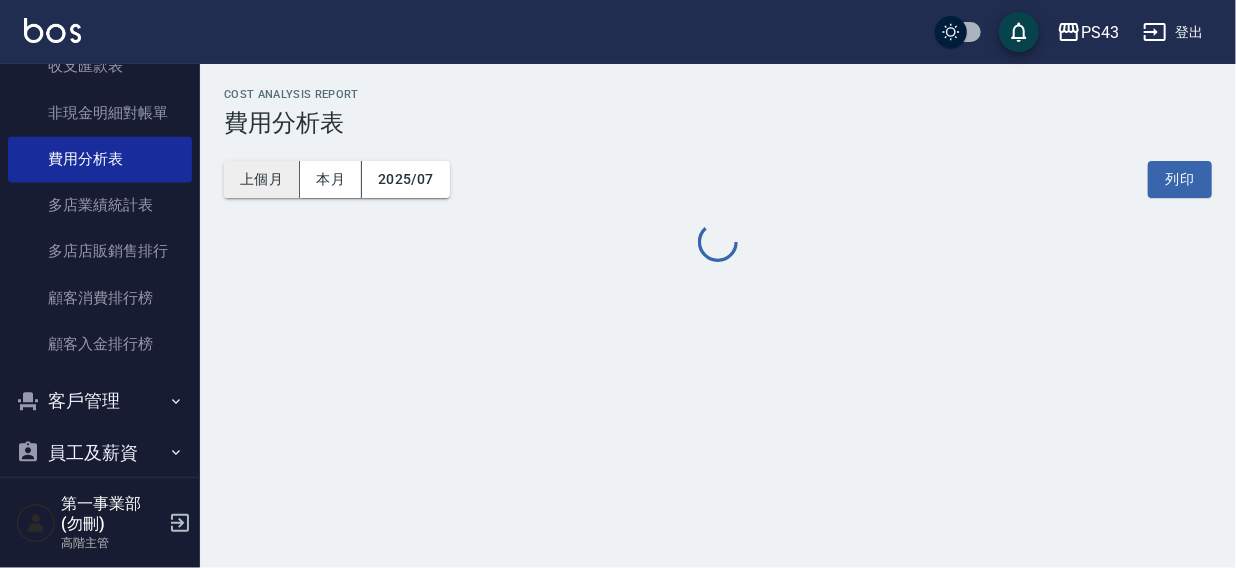 click on "上個月" at bounding box center [262, 179] 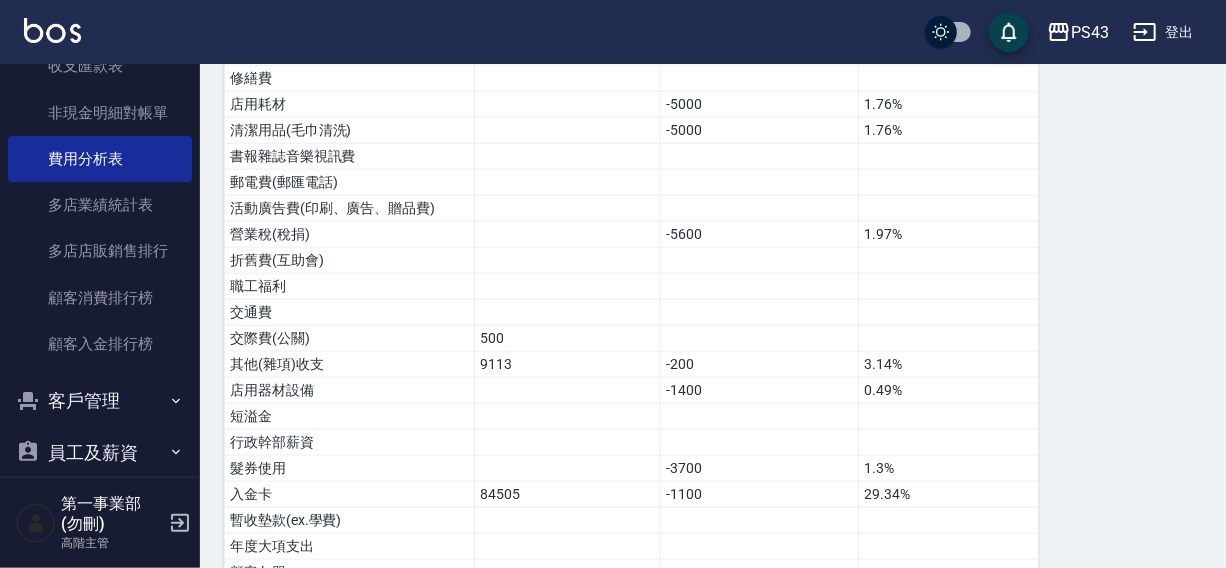 scroll, scrollTop: 1369, scrollLeft: 0, axis: vertical 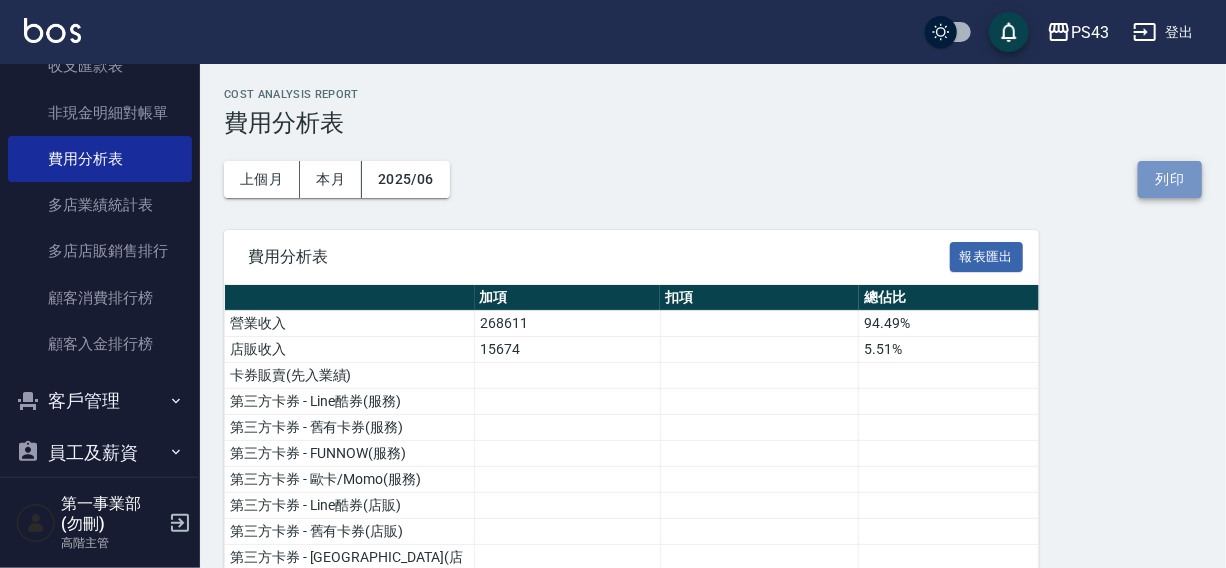 click on "列印" at bounding box center [1170, 179] 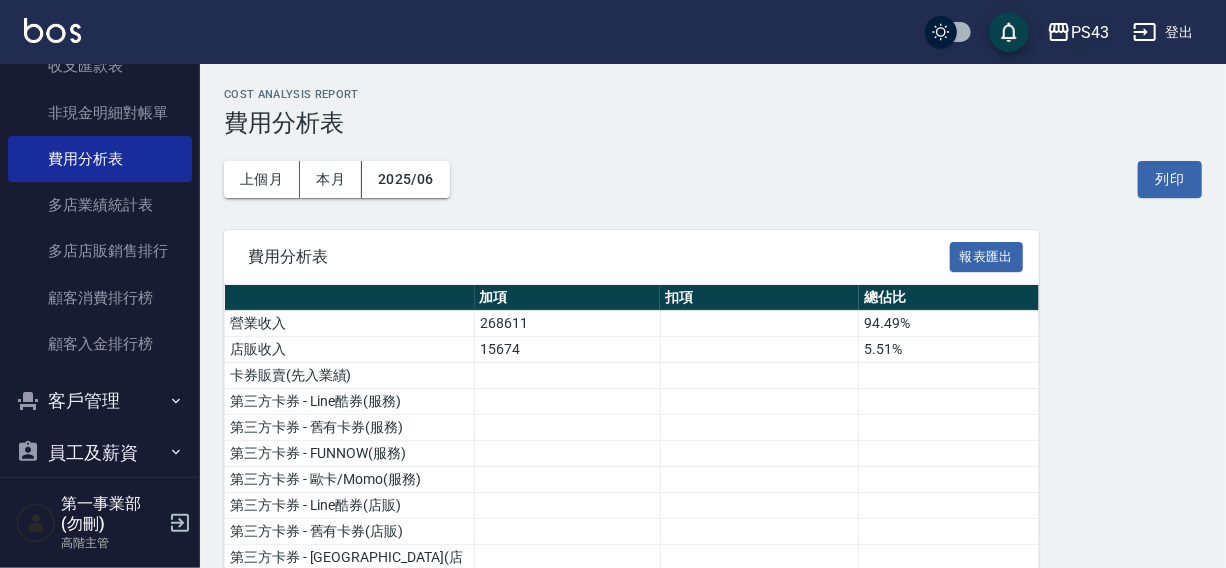 click on "PS43" at bounding box center [1090, 32] 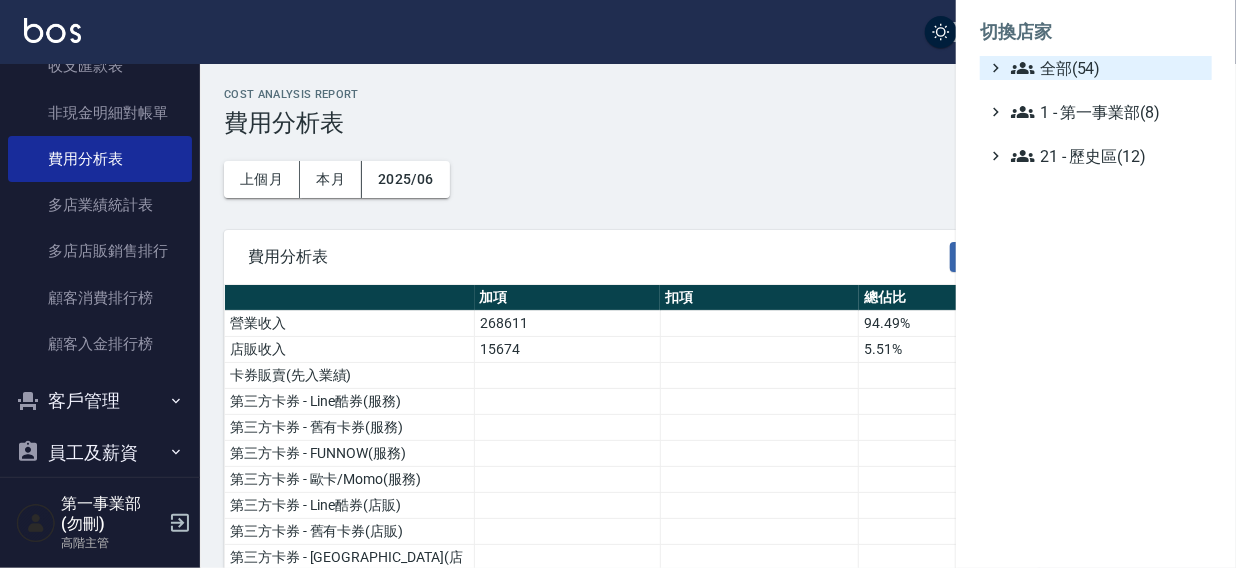 click on "全部(54)" at bounding box center (1107, 68) 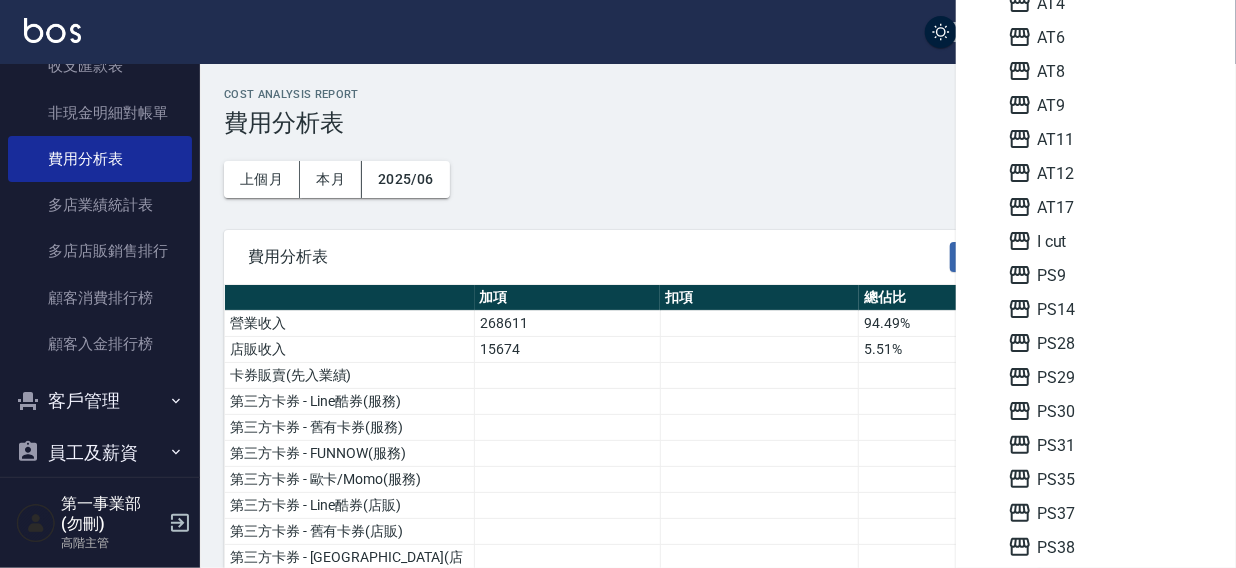 scroll, scrollTop: 50, scrollLeft: 0, axis: vertical 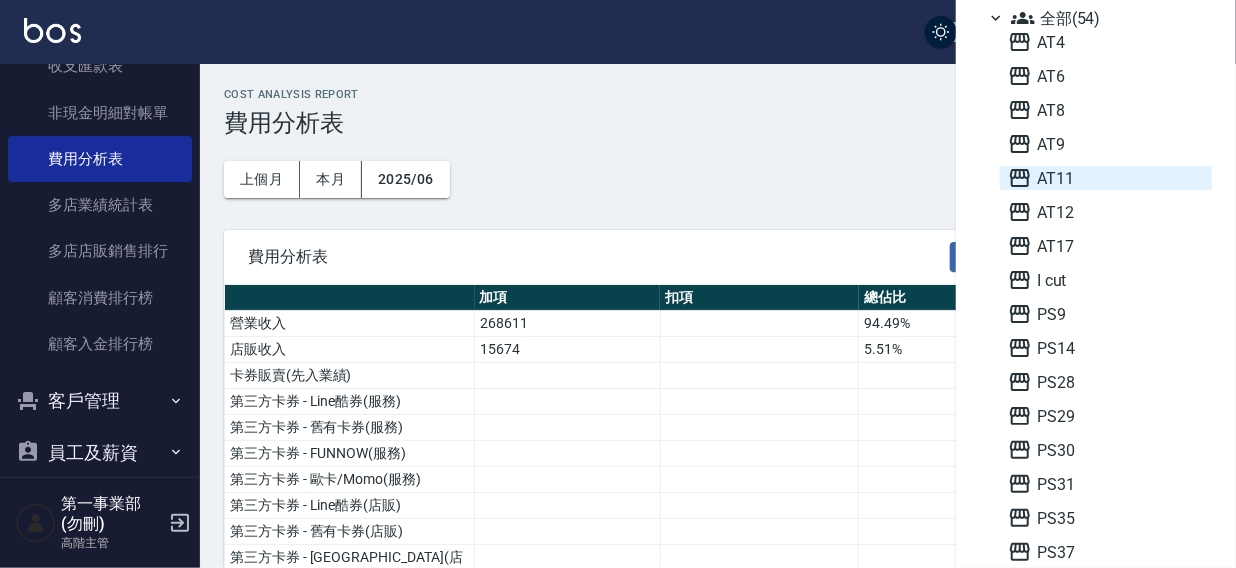 click on "AT11" at bounding box center (1106, 178) 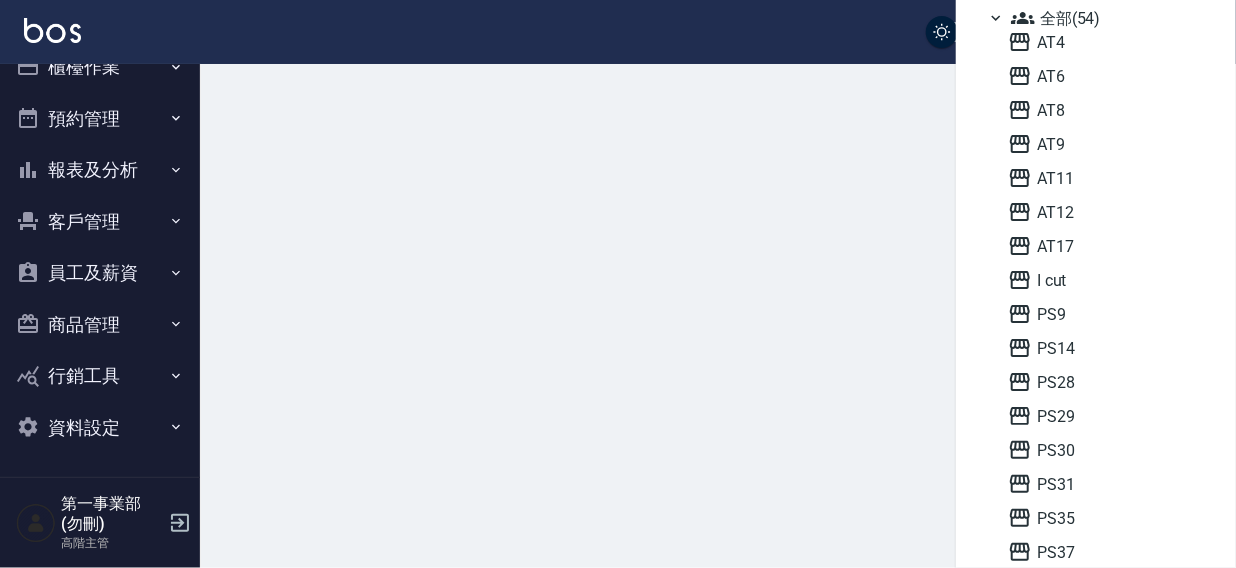 scroll, scrollTop: 30, scrollLeft: 0, axis: vertical 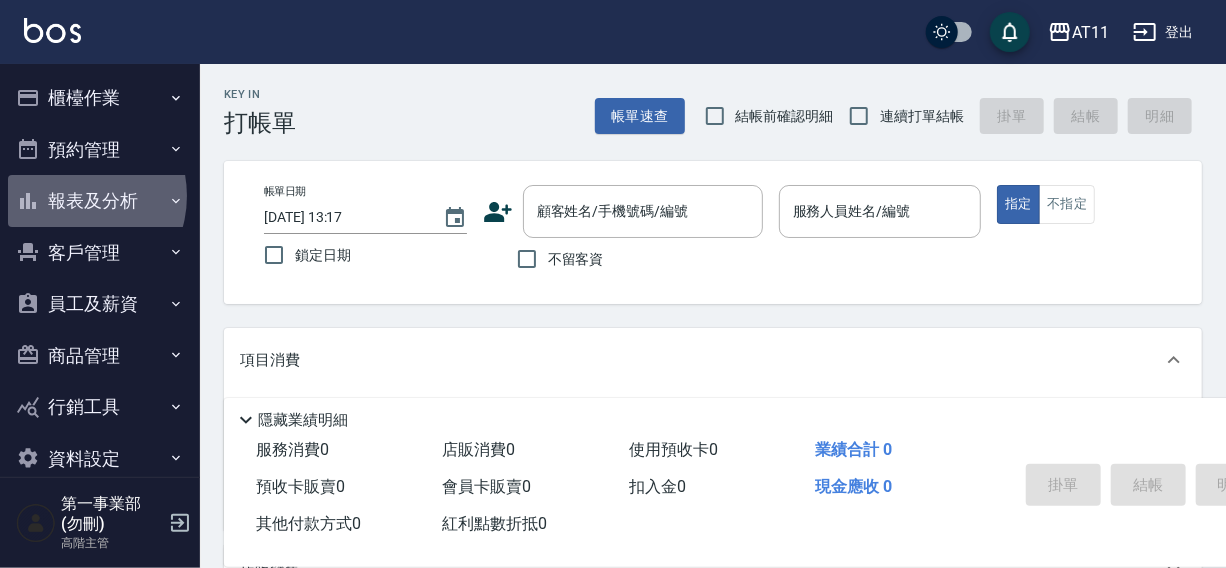 click on "報表及分析" at bounding box center (100, 201) 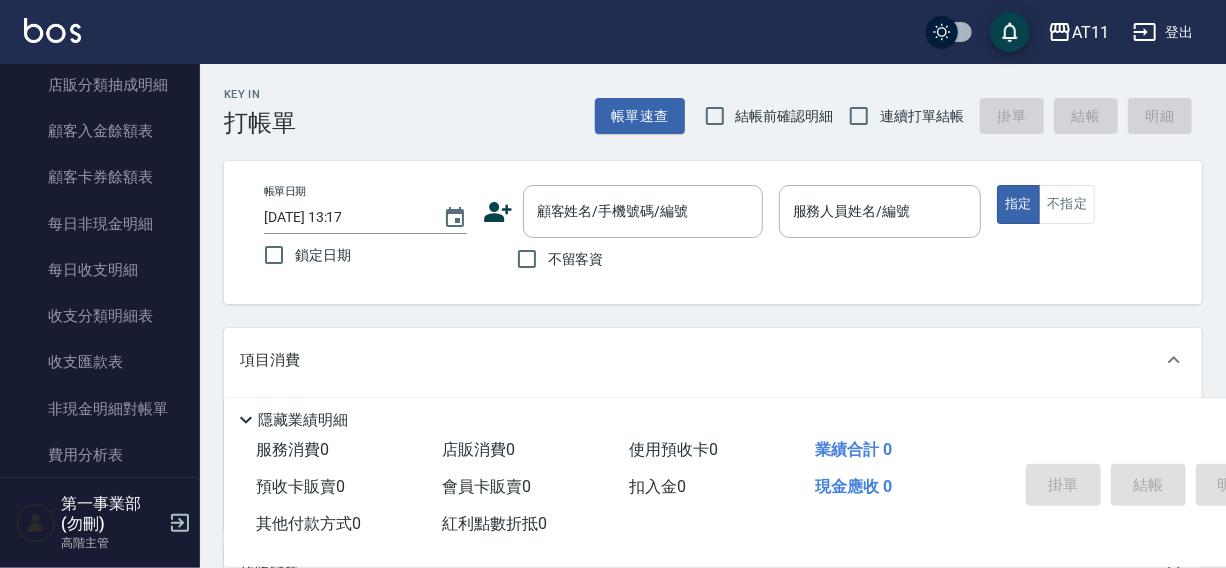 scroll, scrollTop: 1519, scrollLeft: 0, axis: vertical 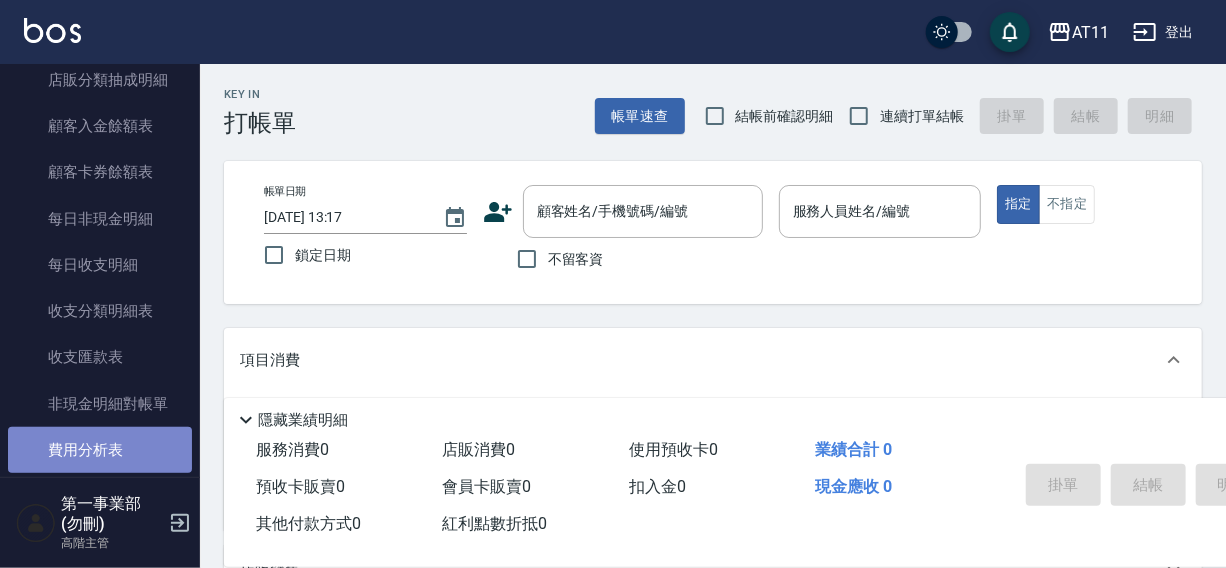 click on "費用分析表" at bounding box center (100, 450) 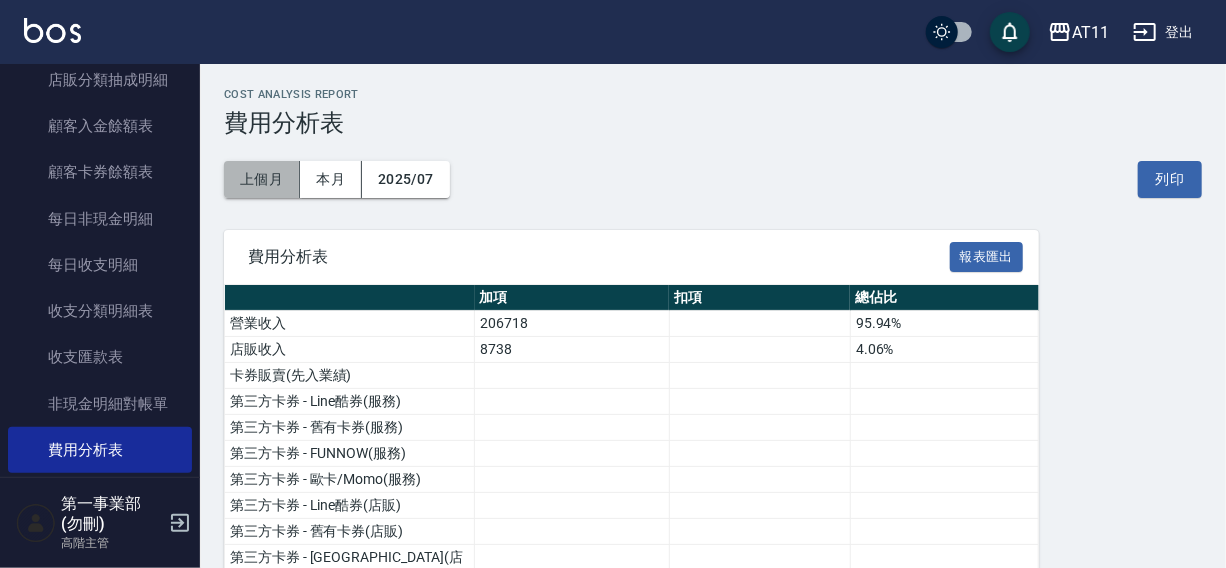 click on "上個月" at bounding box center [262, 179] 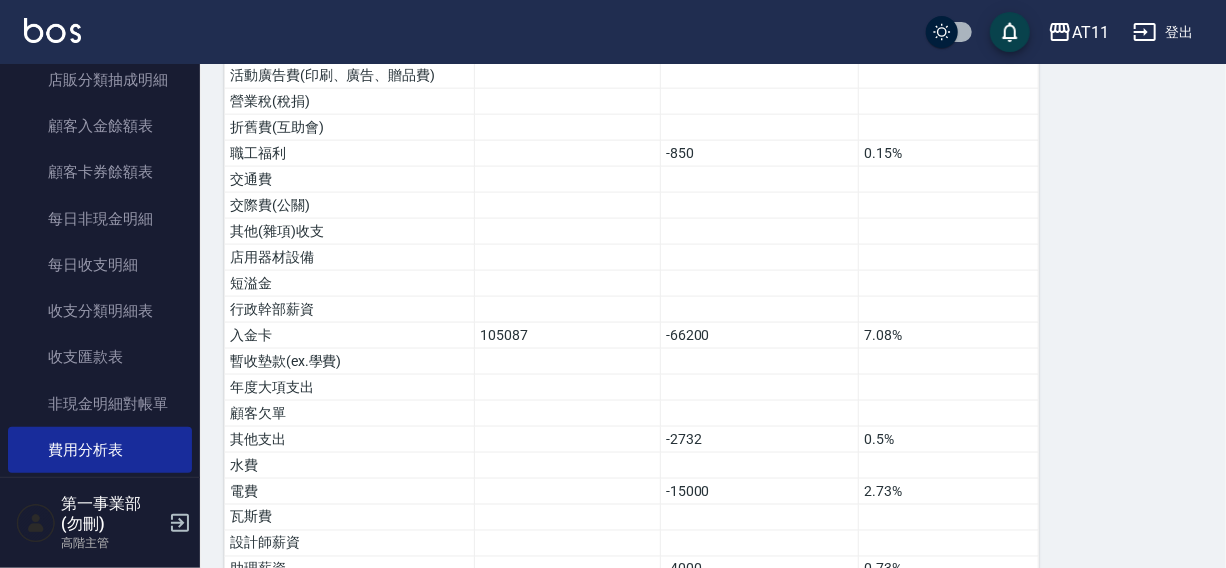 scroll, scrollTop: 1420, scrollLeft: 0, axis: vertical 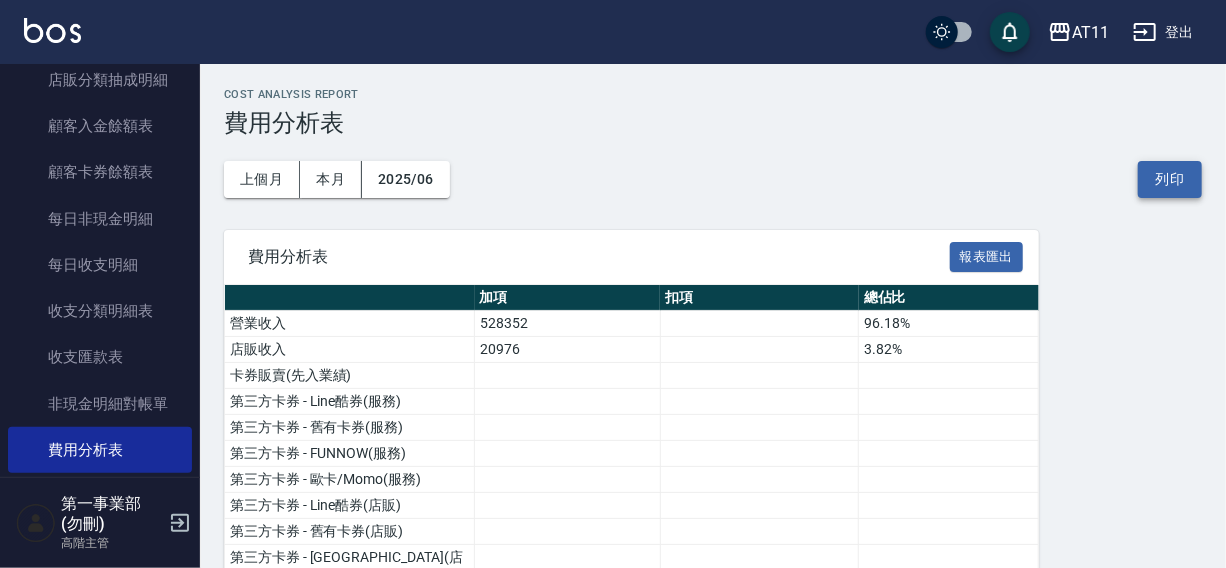click on "列印" at bounding box center (1170, 179) 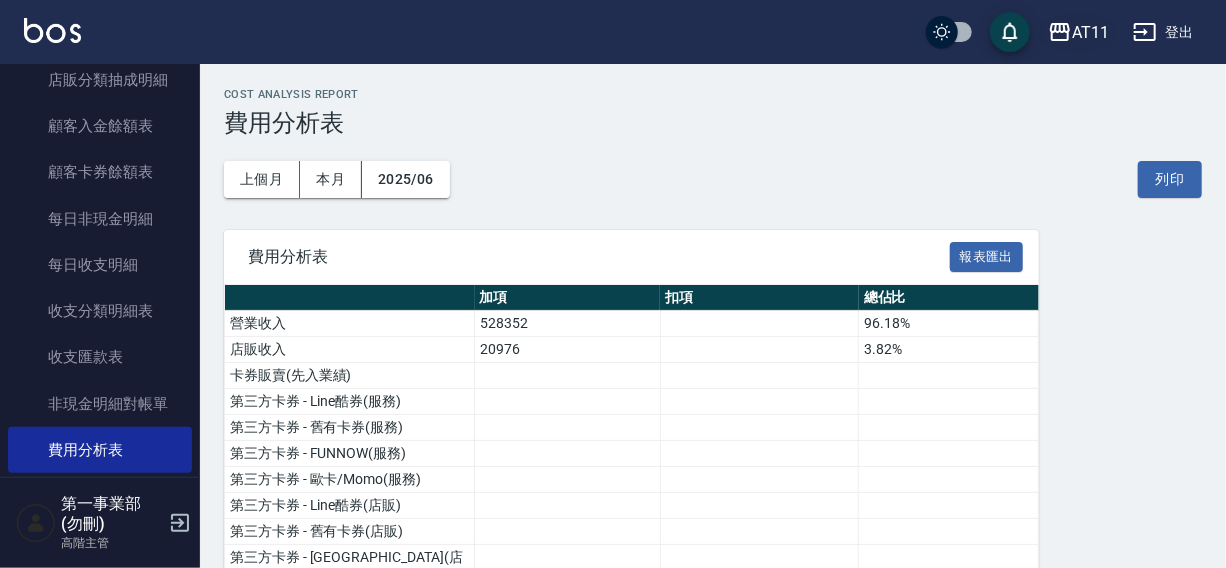 click on "AT11" at bounding box center (1090, 32) 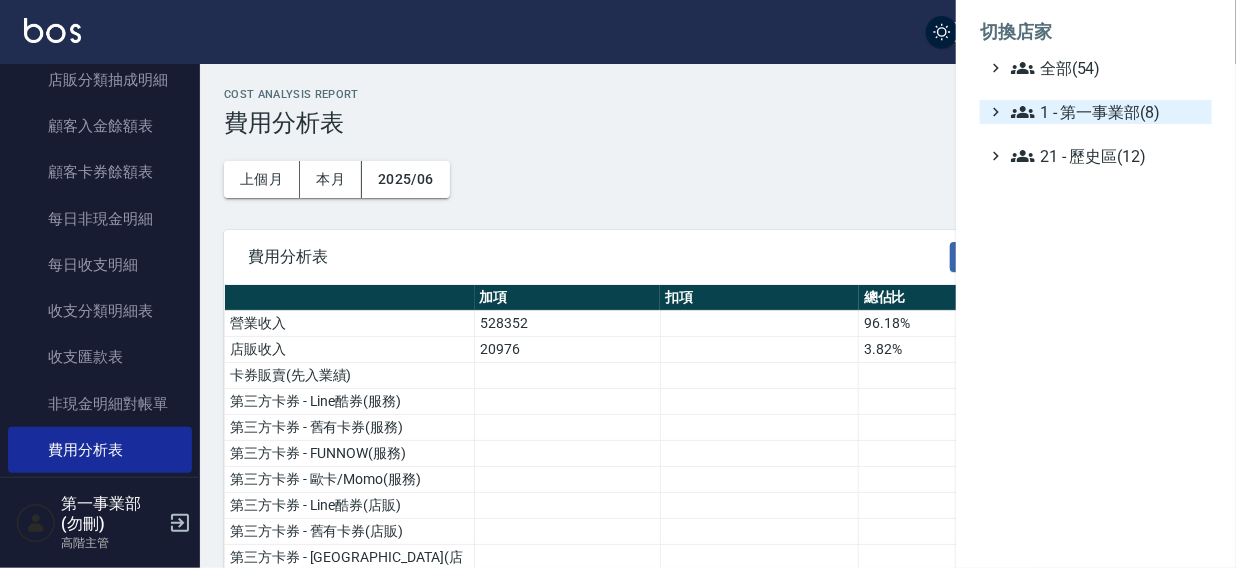 click on "1 - 第一事業部(8)" at bounding box center (1107, 112) 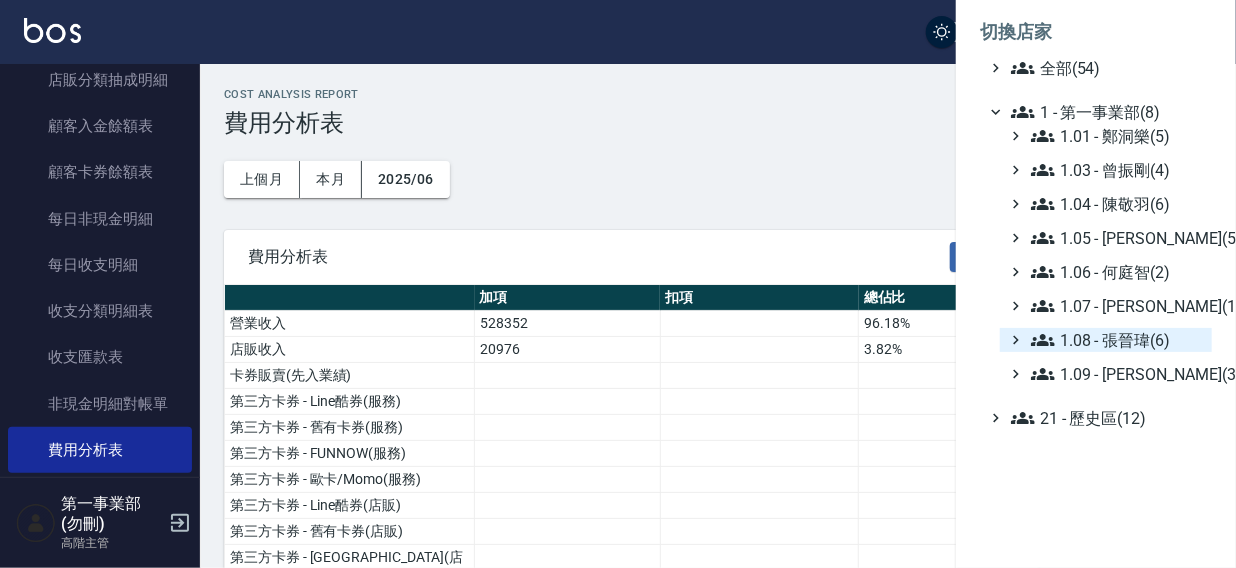 click on "1.08 - 張晉瑋(6)" at bounding box center [1117, 340] 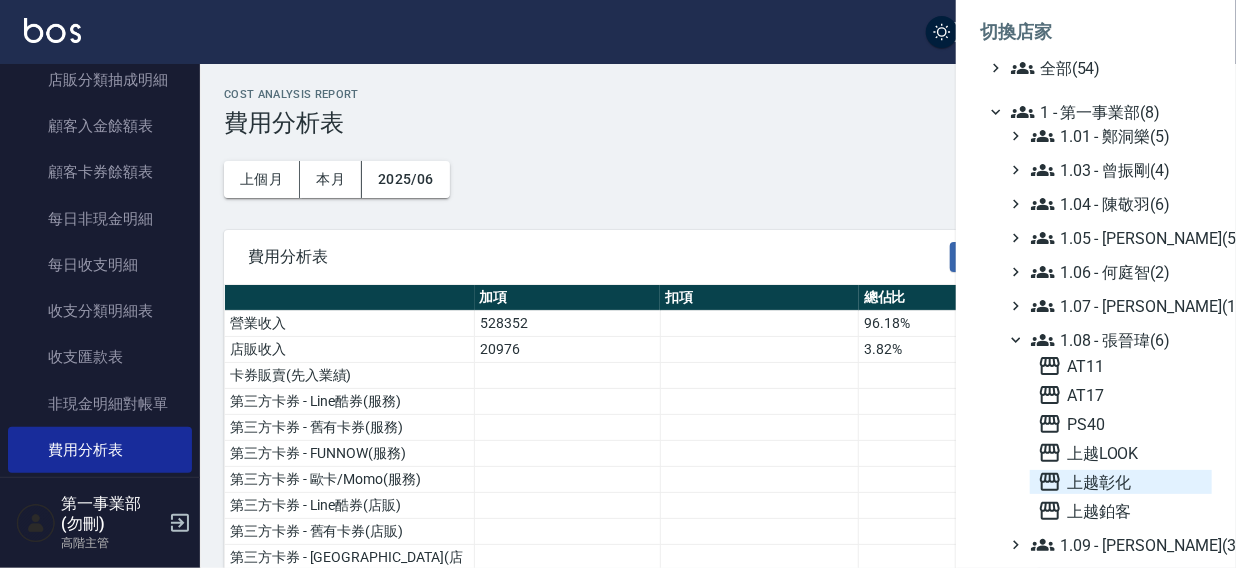 click on "上越彰化" at bounding box center (1121, 482) 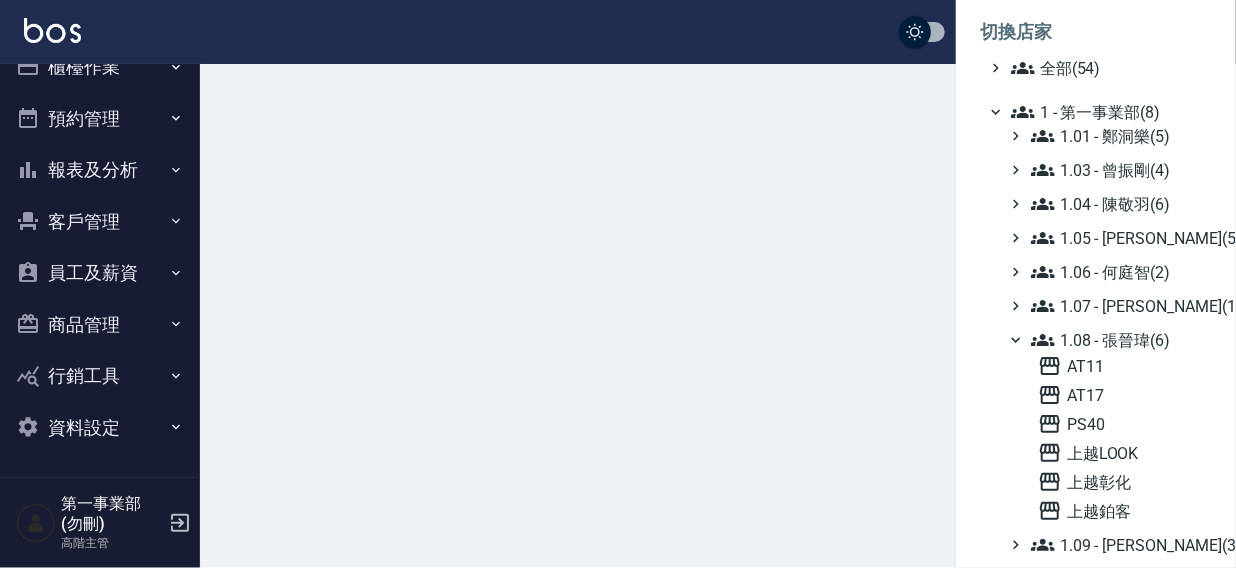 scroll, scrollTop: 30, scrollLeft: 0, axis: vertical 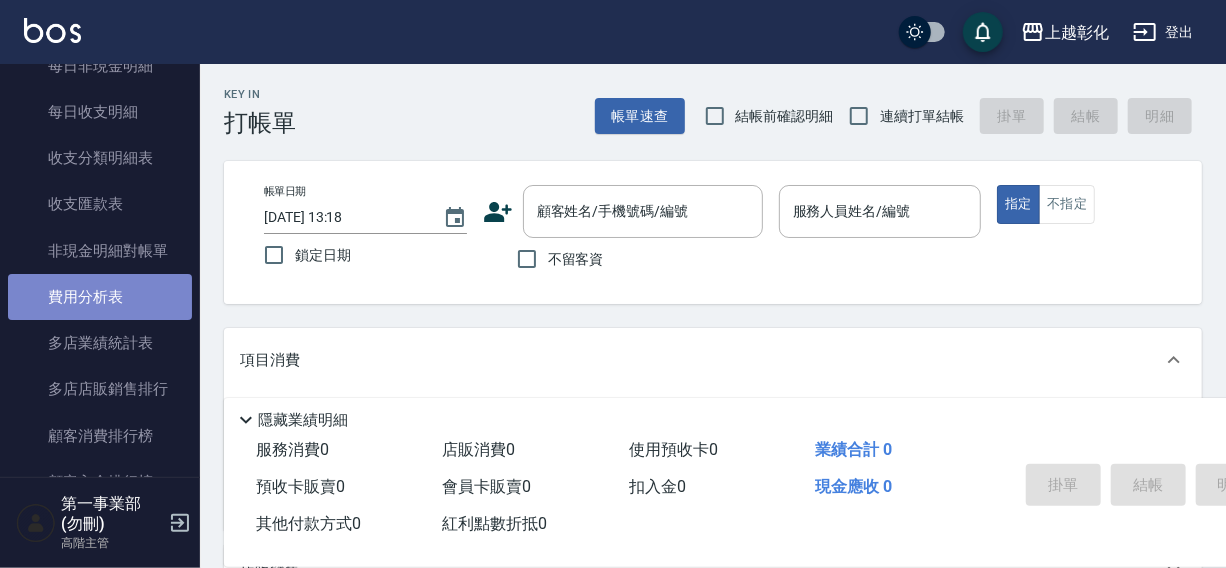 click on "費用分析表" at bounding box center (100, 297) 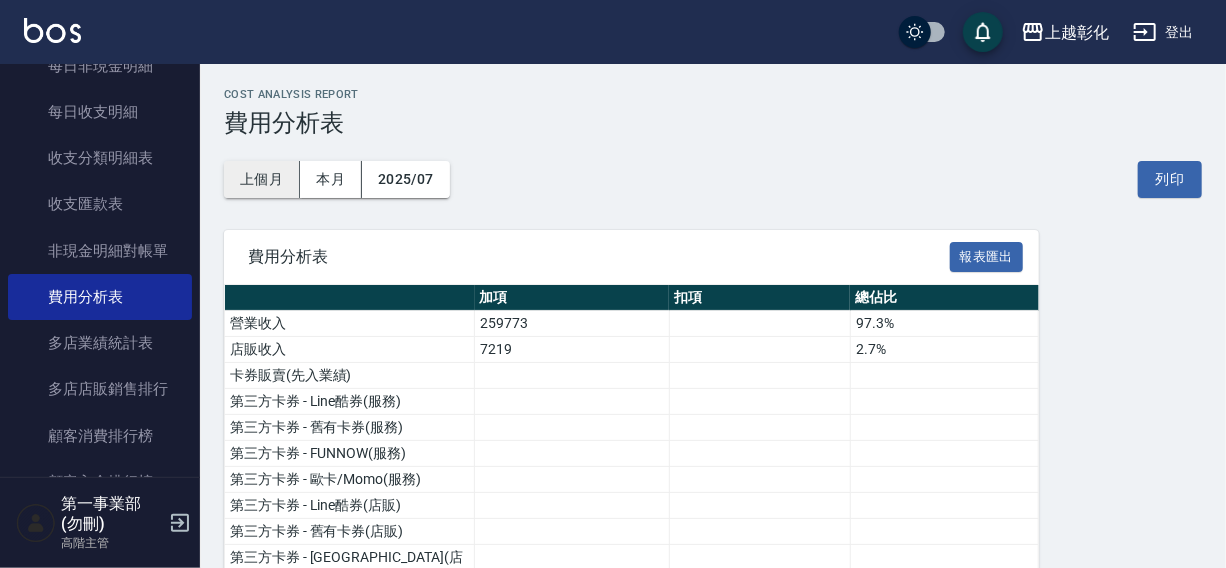 click on "上個月" at bounding box center (262, 179) 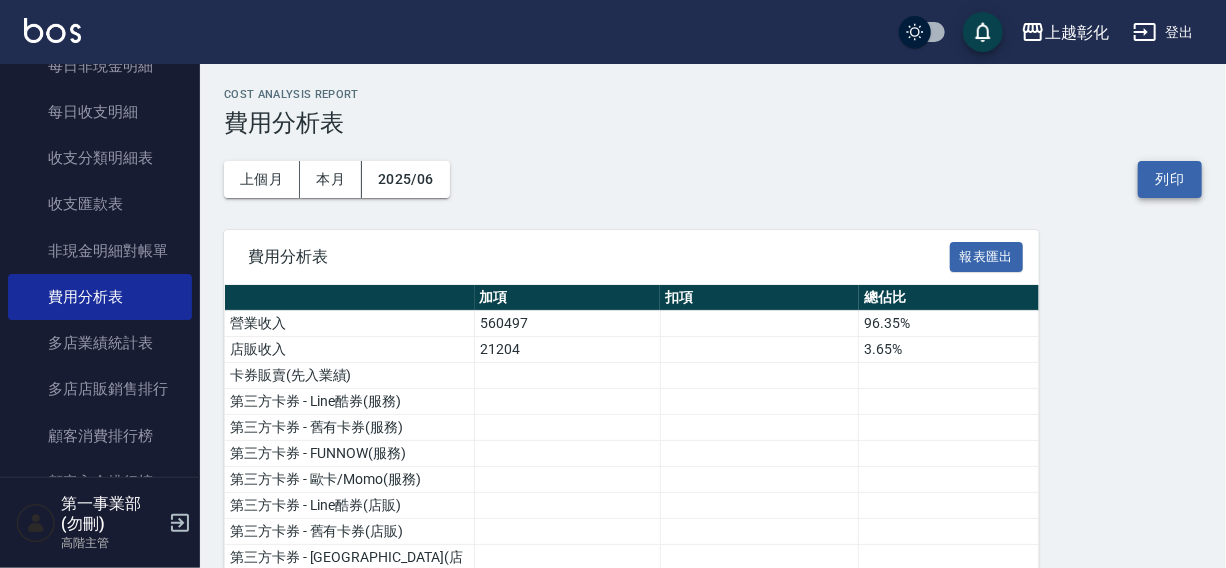 click on "列印" at bounding box center [1170, 179] 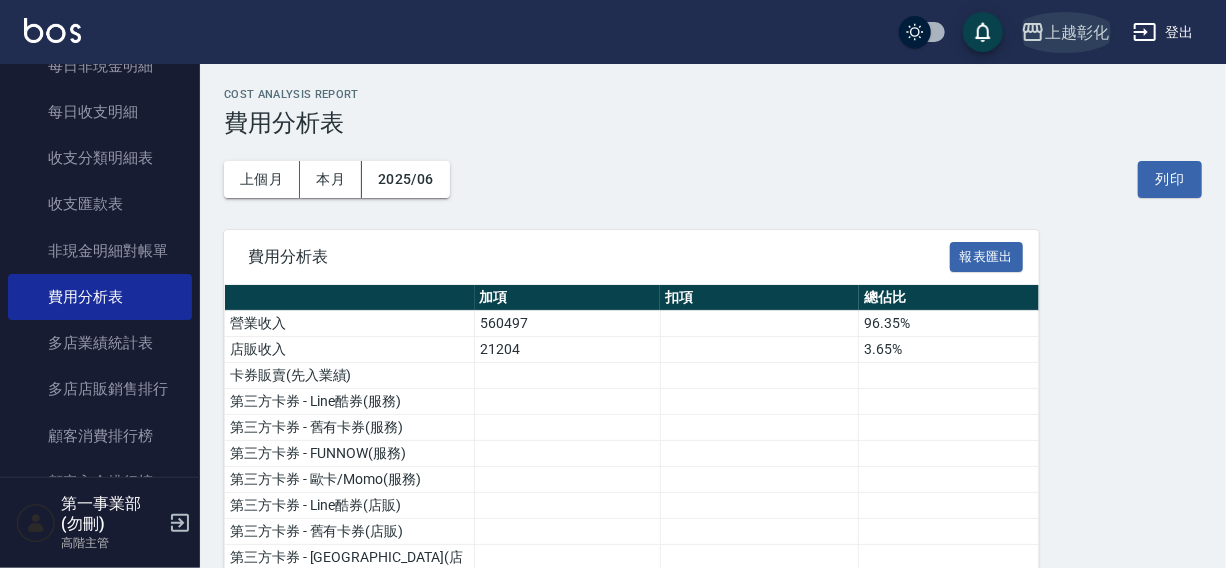click 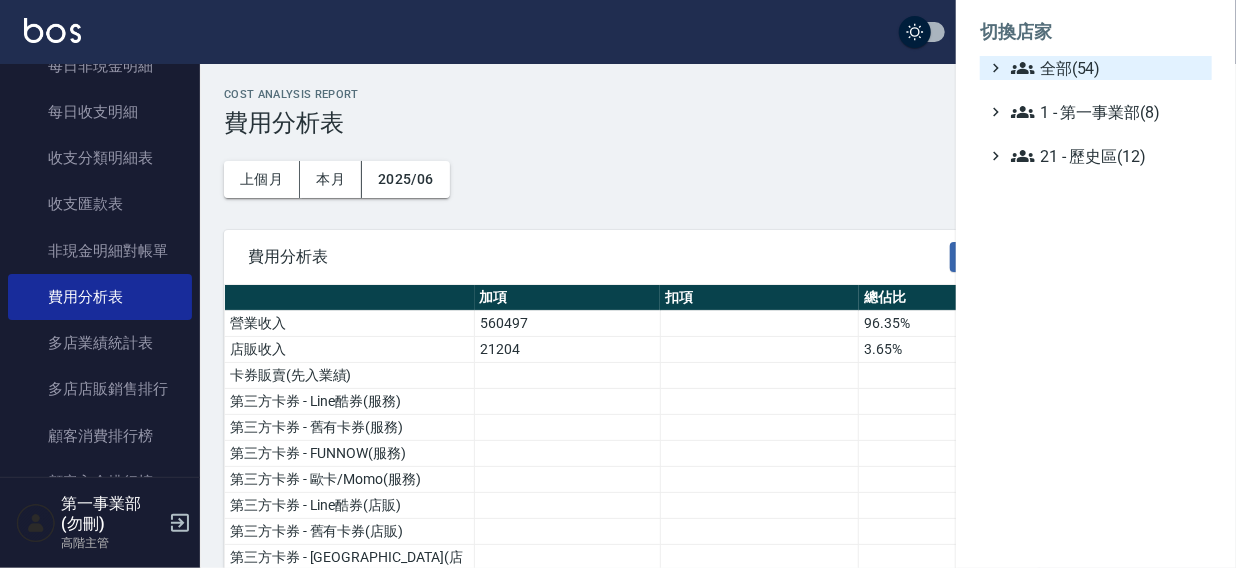 click on "全部(54)" at bounding box center (1107, 68) 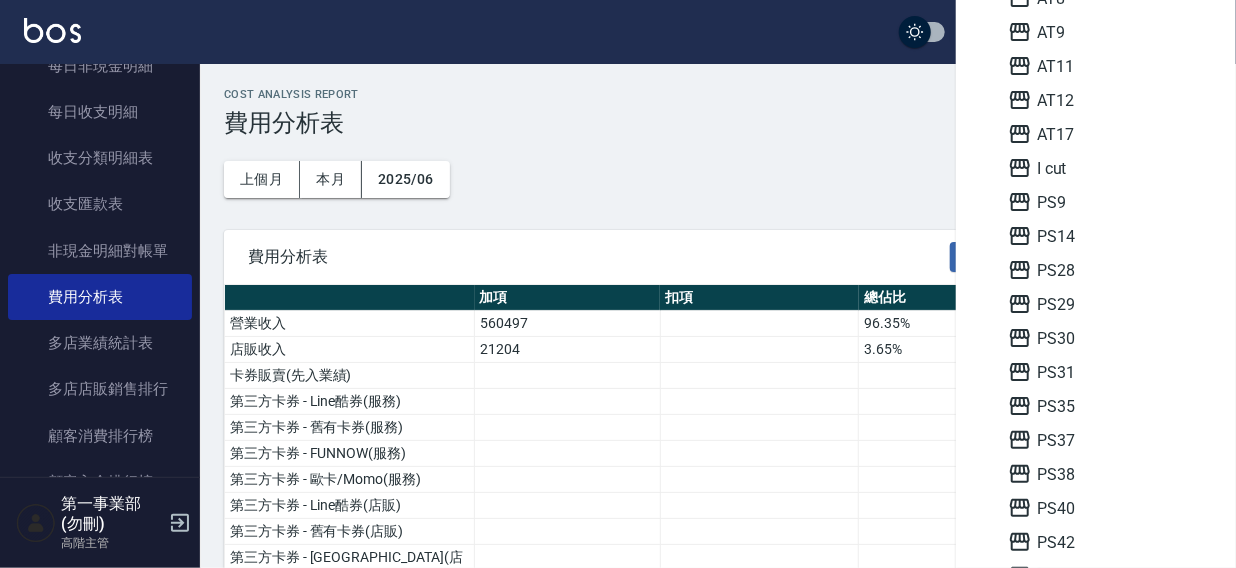 scroll, scrollTop: 374, scrollLeft: 0, axis: vertical 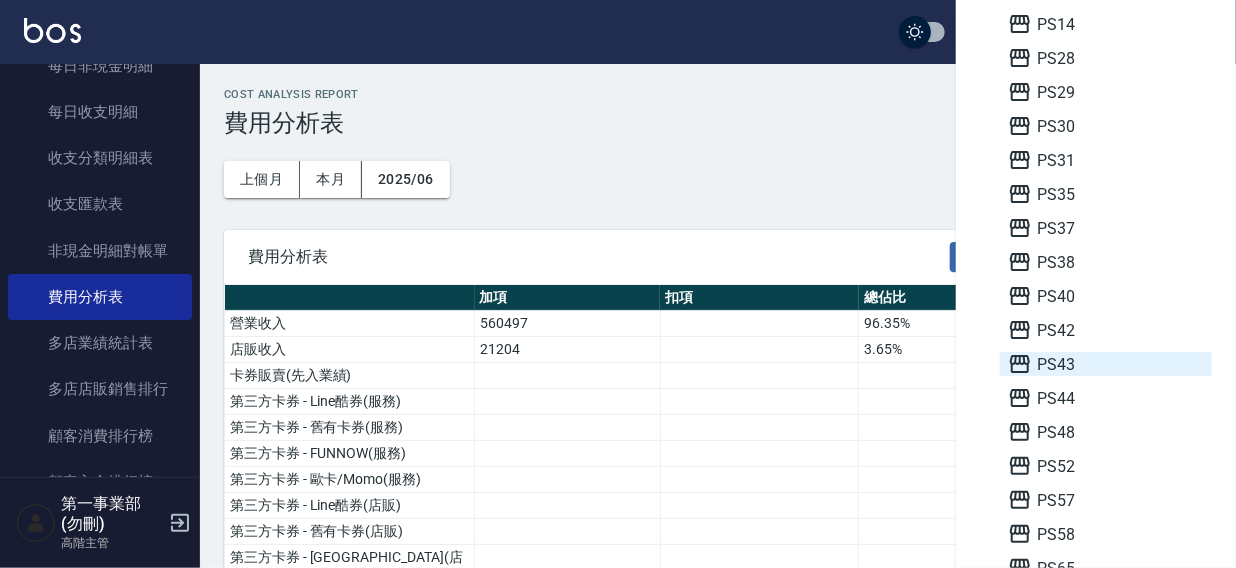 click on "PS43" at bounding box center (1106, 364) 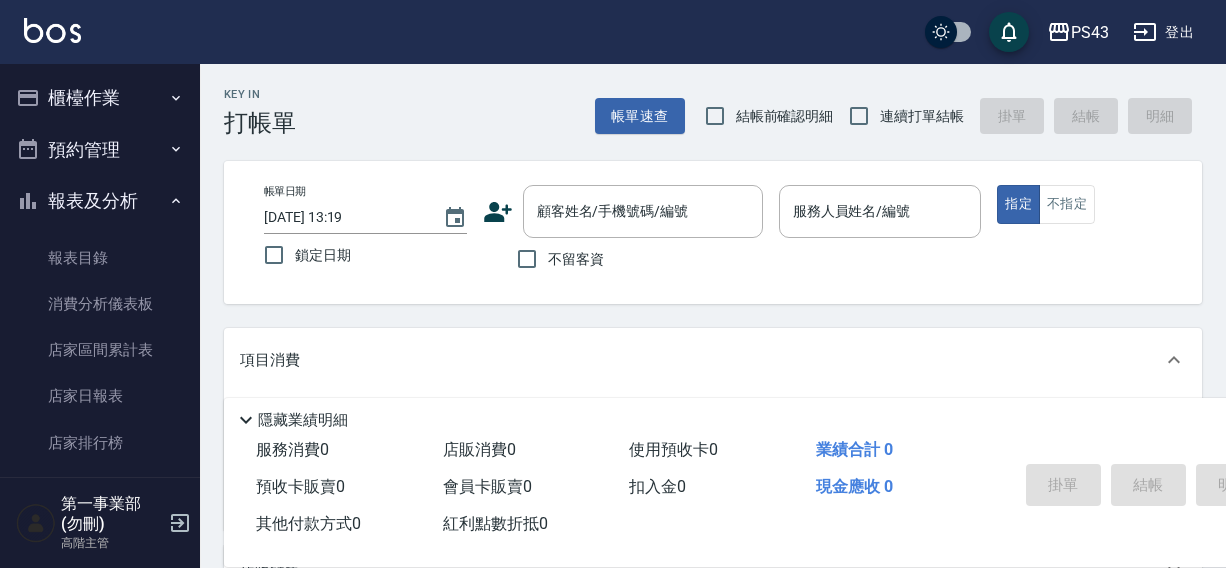 scroll, scrollTop: 0, scrollLeft: 0, axis: both 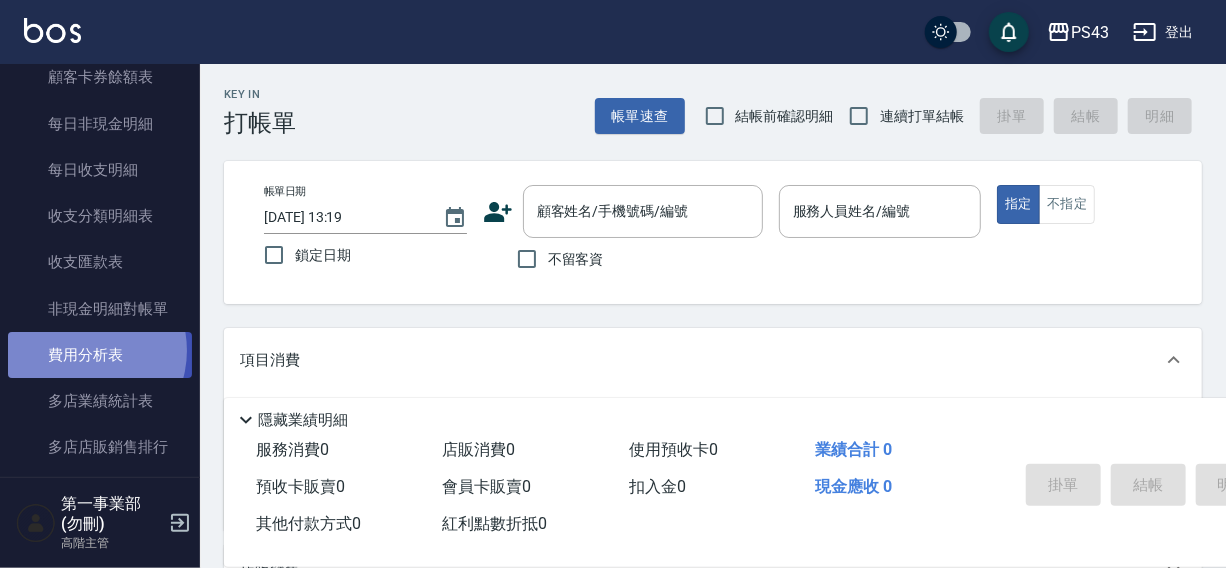 click on "費用分析表" at bounding box center (100, 355) 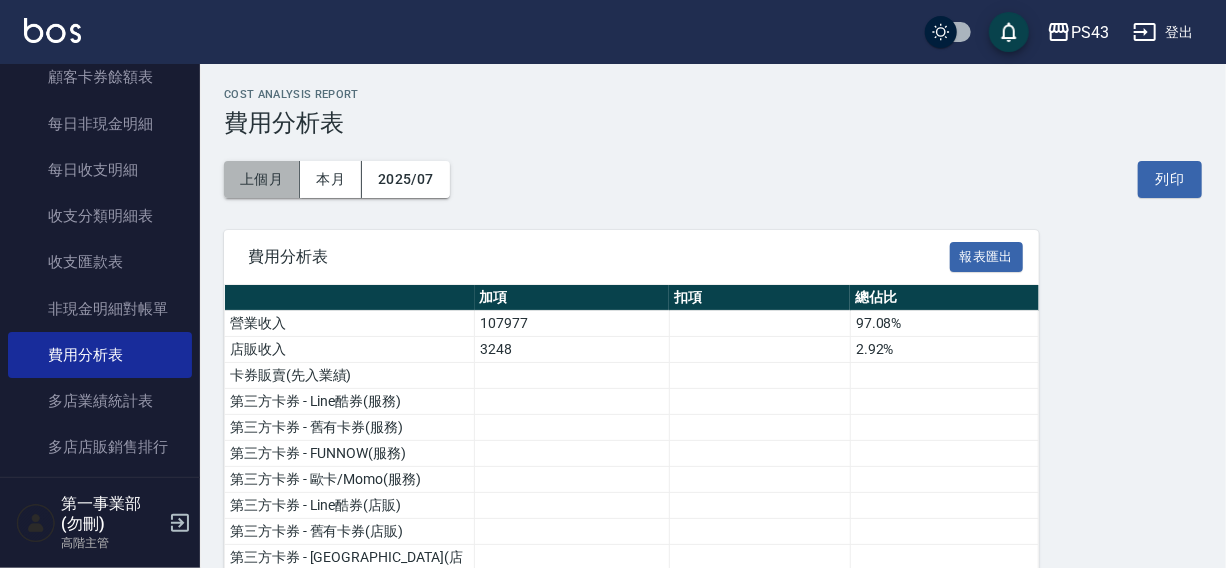 click on "上個月" at bounding box center [262, 179] 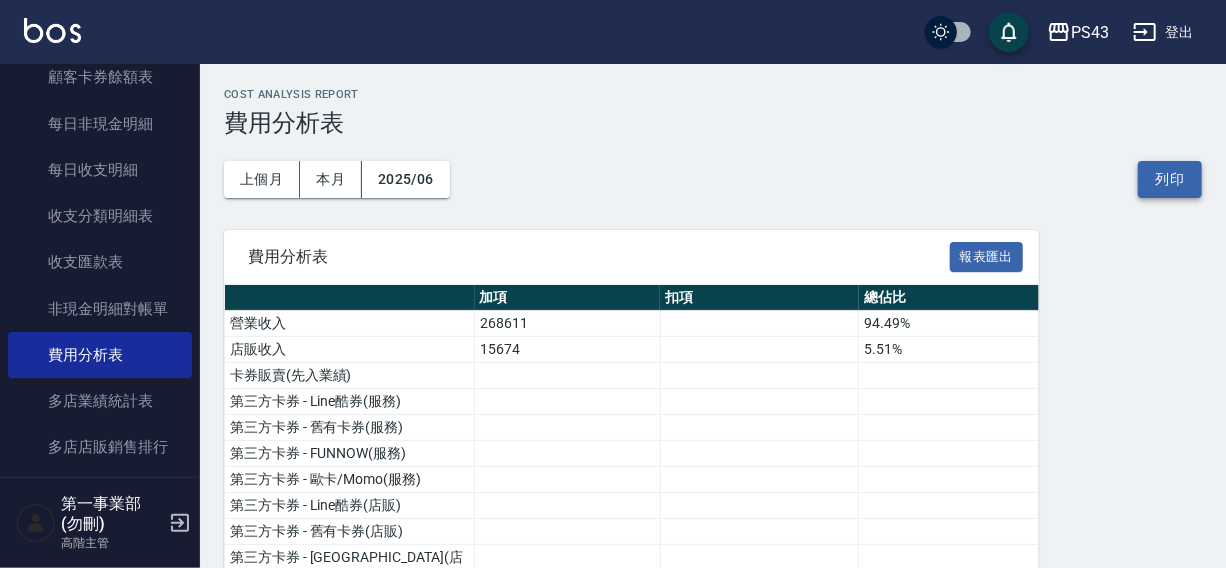 click on "列印" at bounding box center [1170, 179] 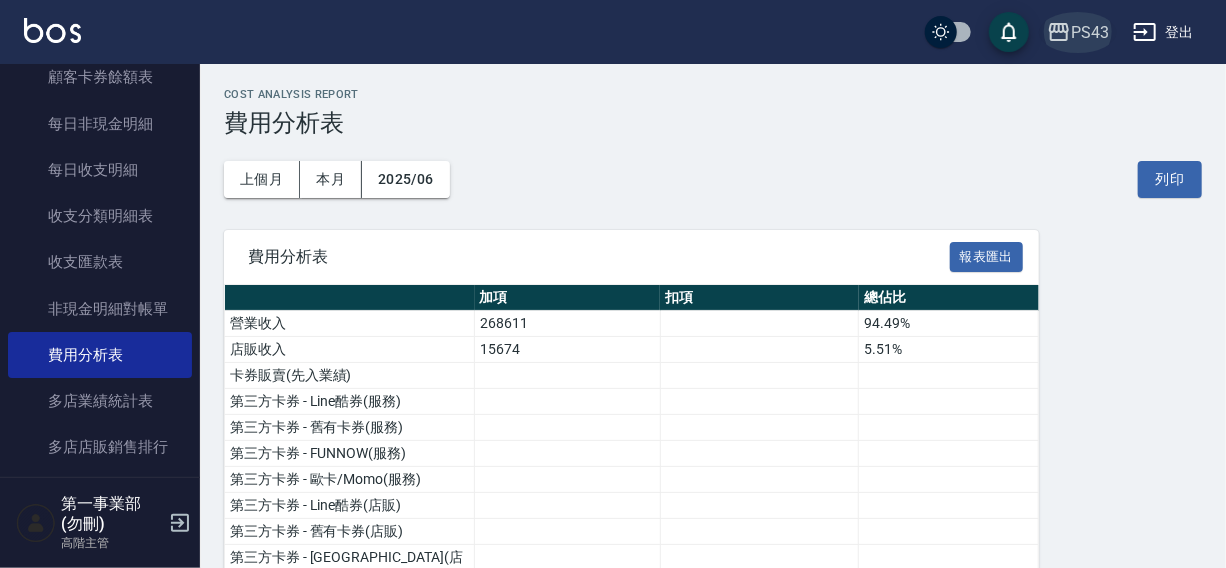 click on "PS43" at bounding box center (1090, 32) 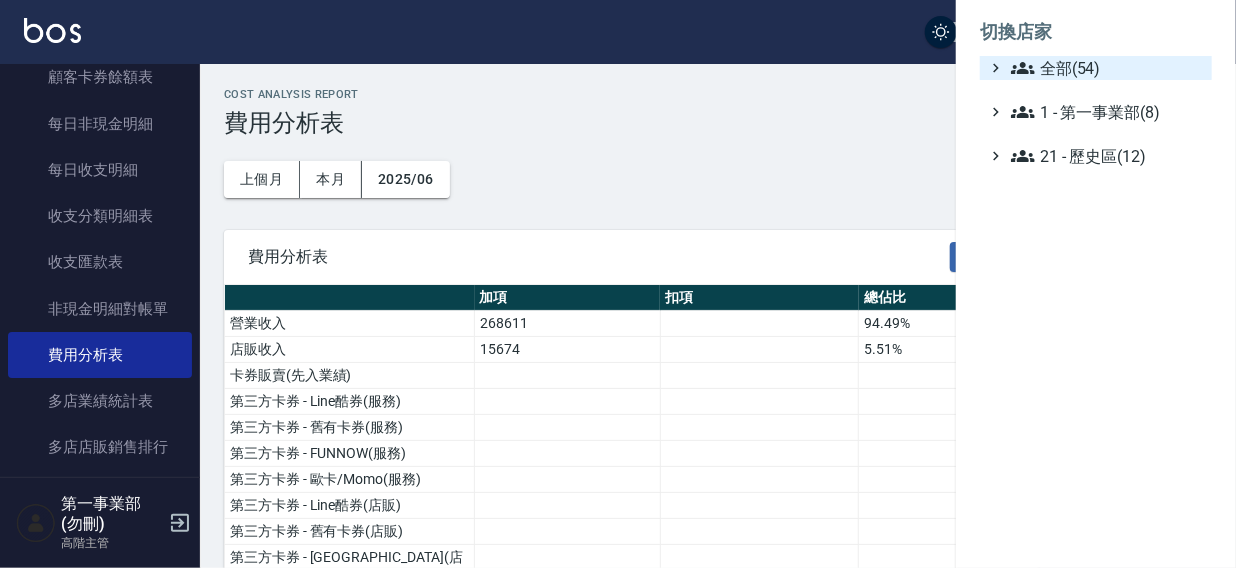 click on "全部(54)" at bounding box center (1107, 68) 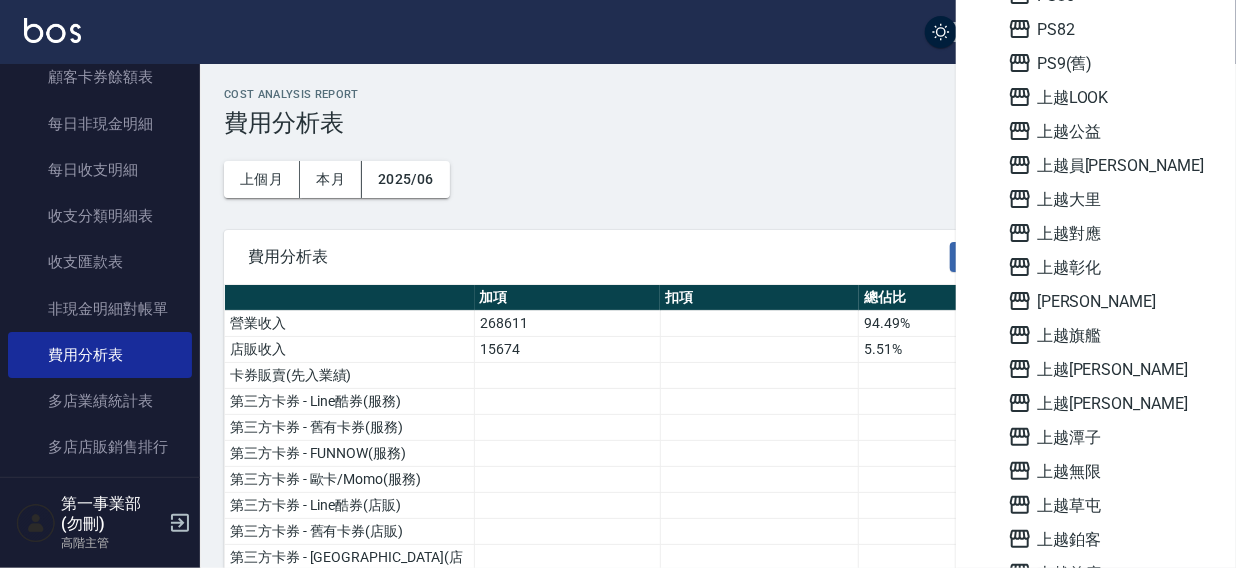 scroll, scrollTop: 1055, scrollLeft: 0, axis: vertical 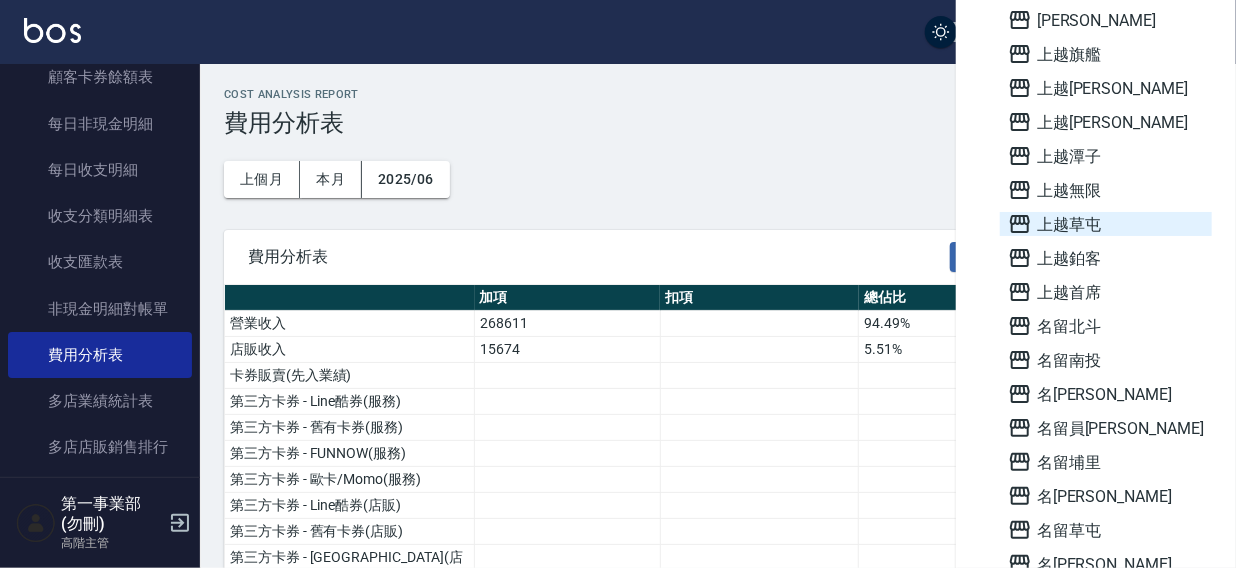 click on "上越草屯" at bounding box center [1106, 224] 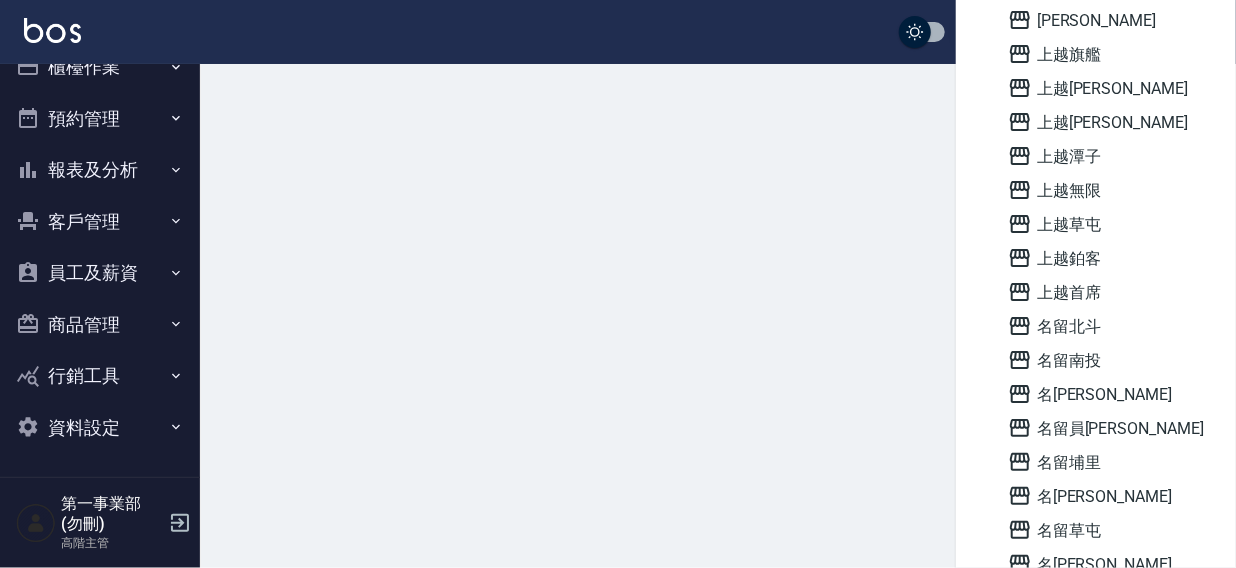 scroll, scrollTop: 30, scrollLeft: 0, axis: vertical 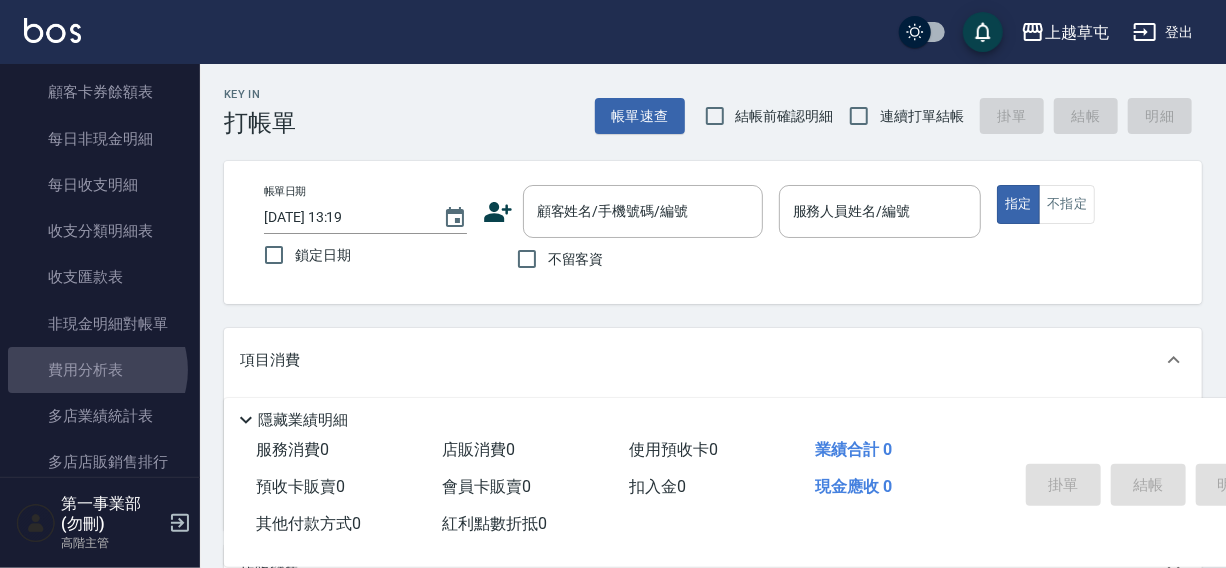 drag, startPoint x: 96, startPoint y: 370, endPoint x: 270, endPoint y: 252, distance: 210.23796 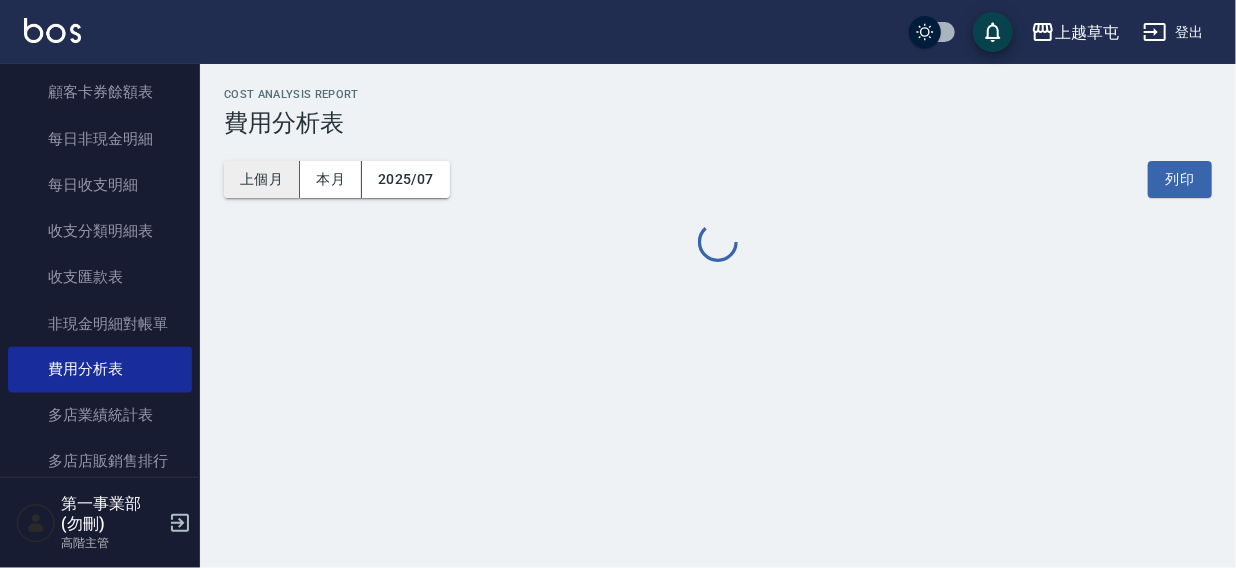 click on "上個月" at bounding box center (262, 179) 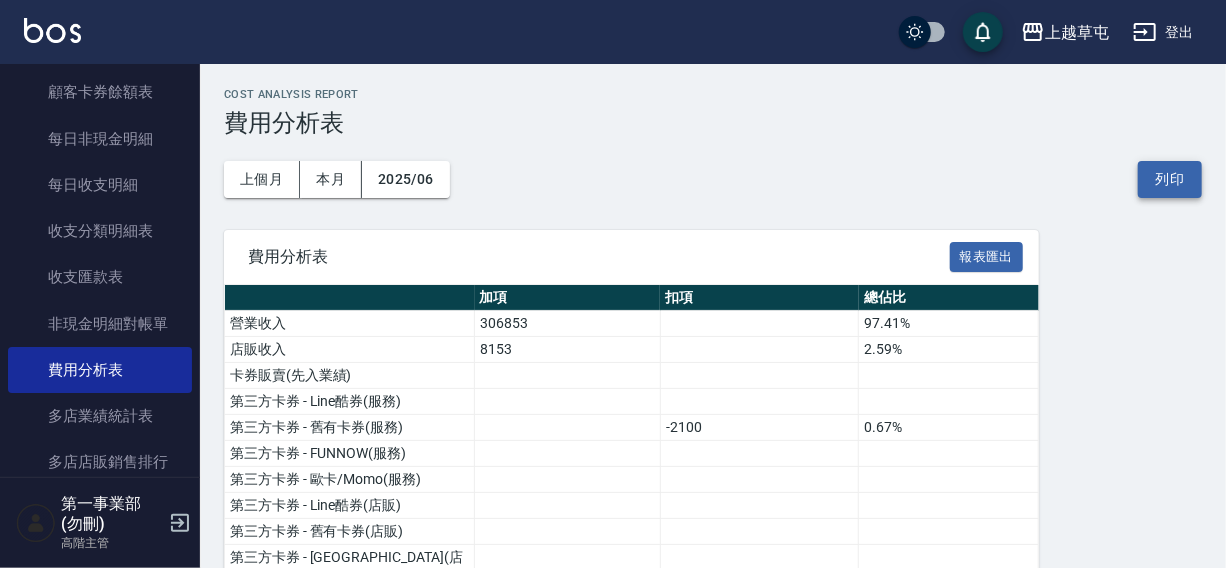 click on "列印" at bounding box center [1170, 179] 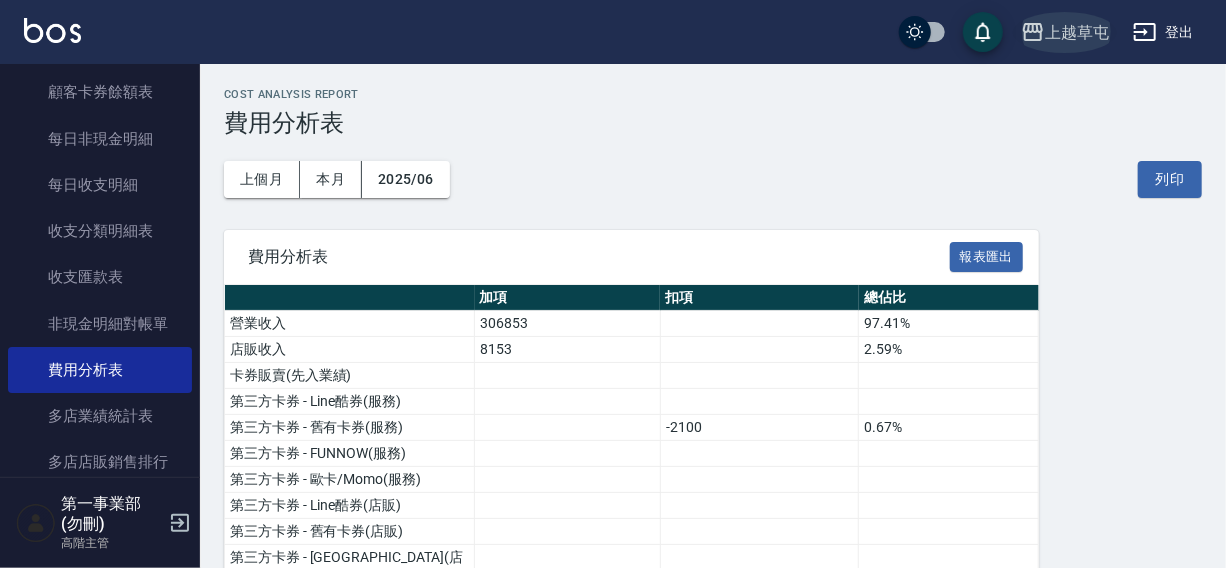 click on "上越草屯" at bounding box center (1077, 32) 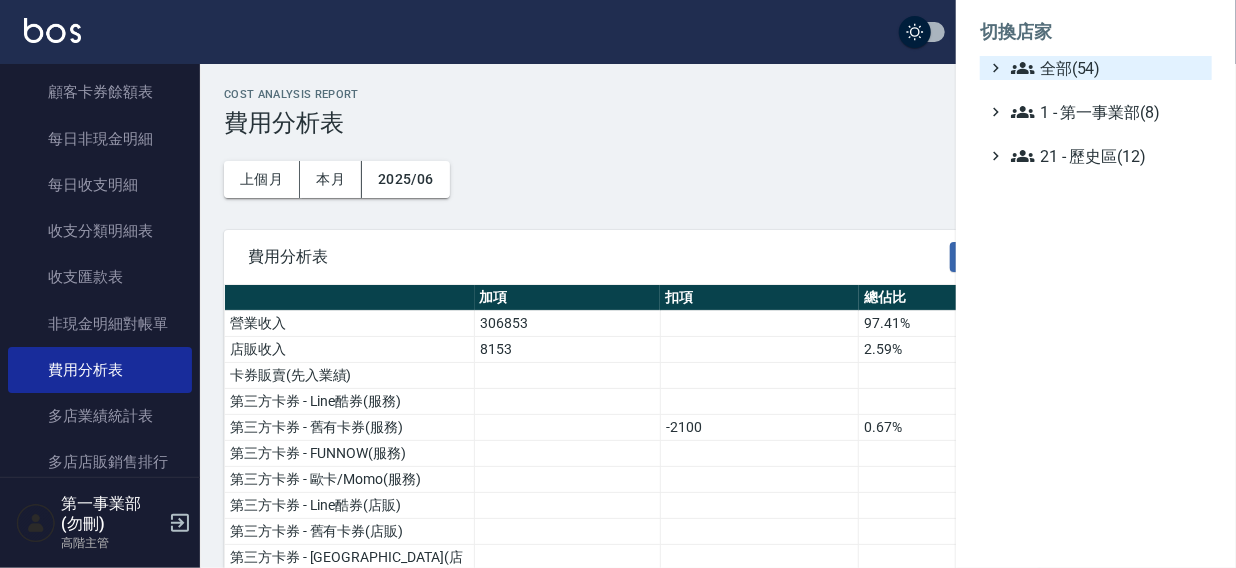 click on "全部(54)" at bounding box center (1107, 68) 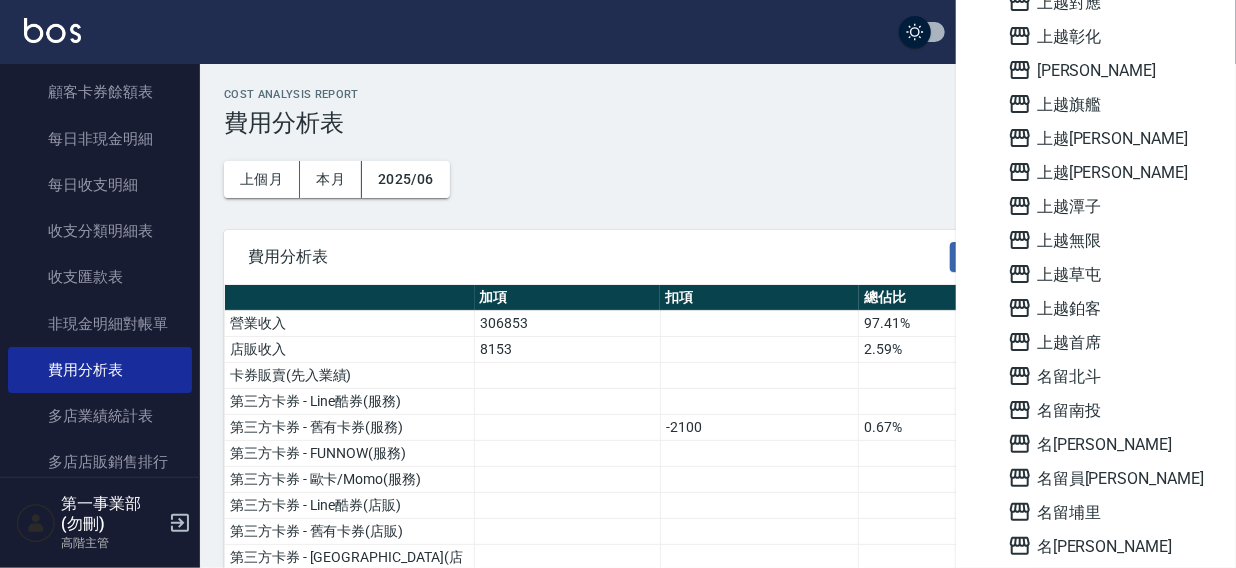 scroll, scrollTop: 1296, scrollLeft: 0, axis: vertical 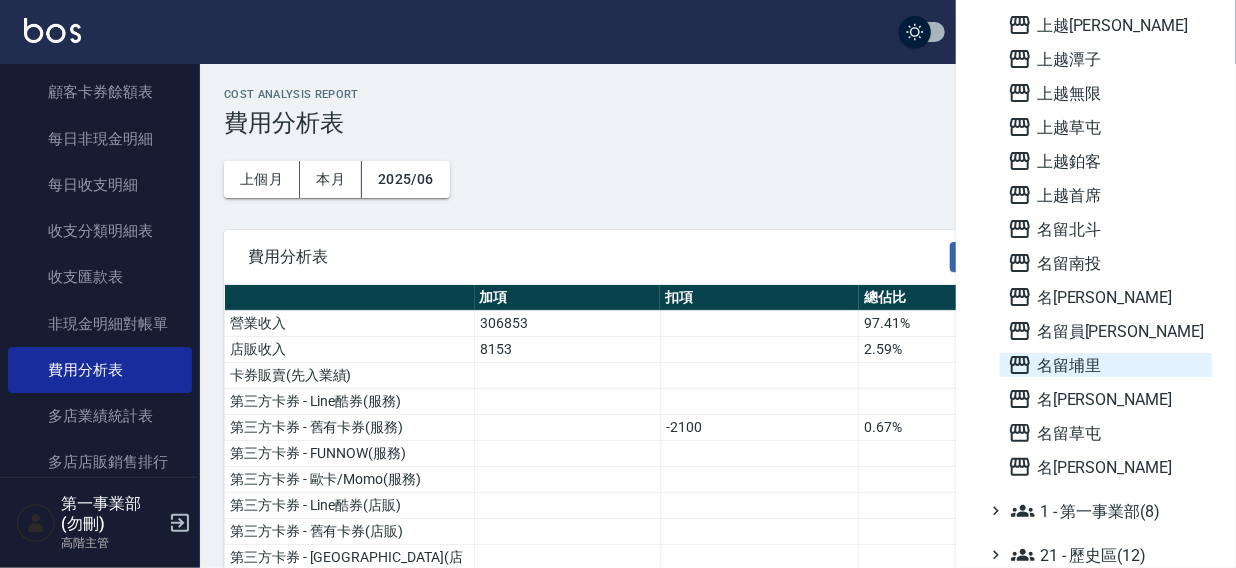 click on "名留埔里" at bounding box center [1106, 365] 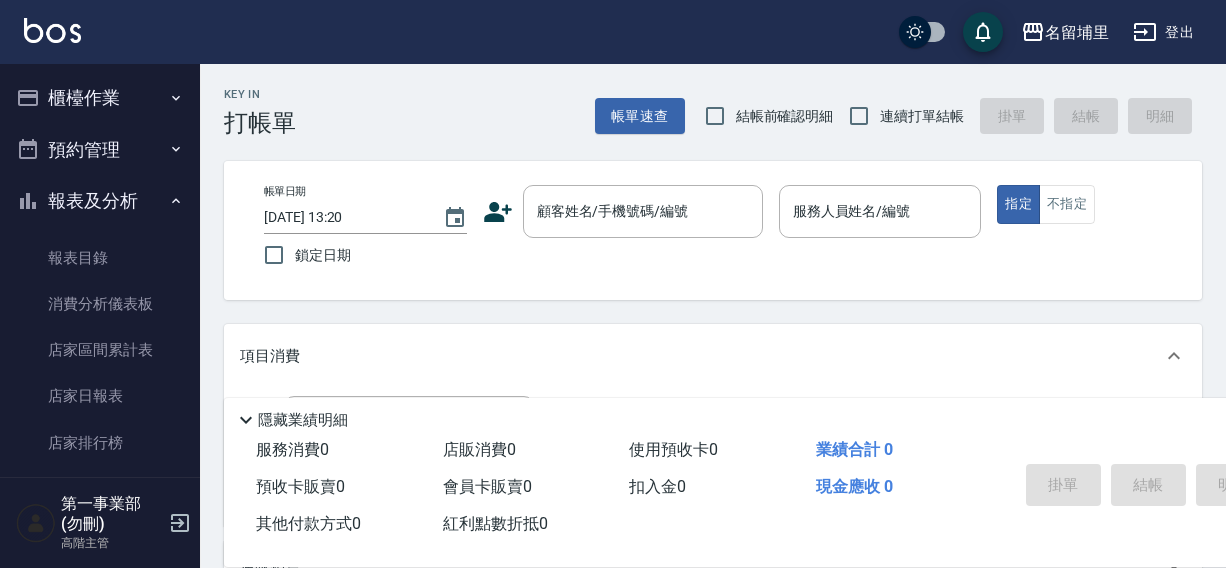 scroll, scrollTop: 0, scrollLeft: 0, axis: both 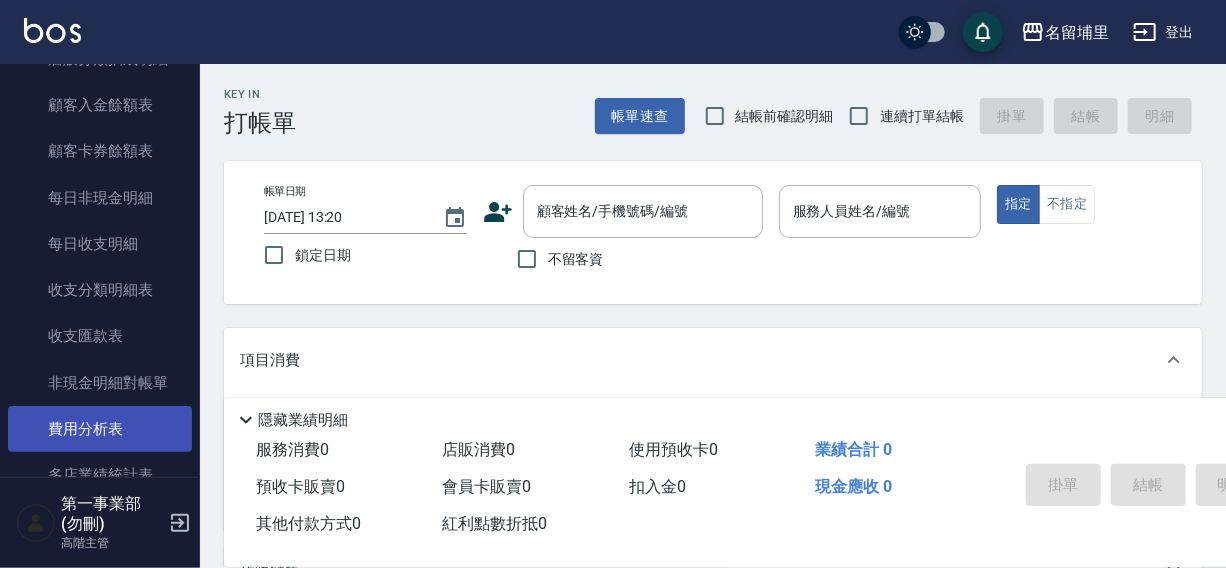 click on "費用分析表" at bounding box center (100, 429) 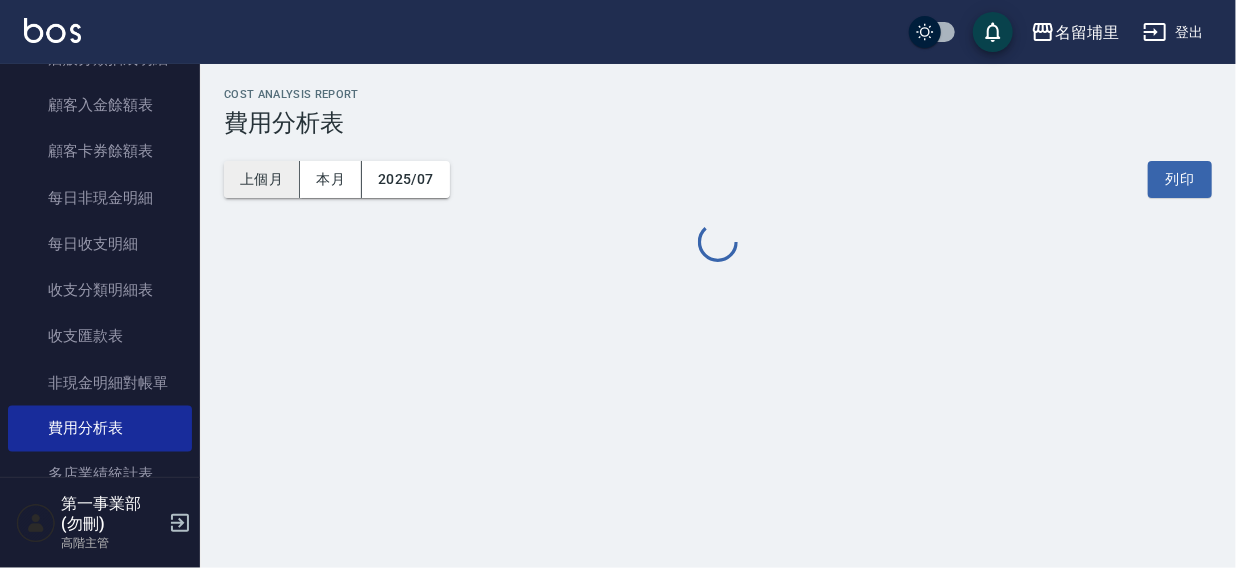 click on "上個月" at bounding box center (262, 179) 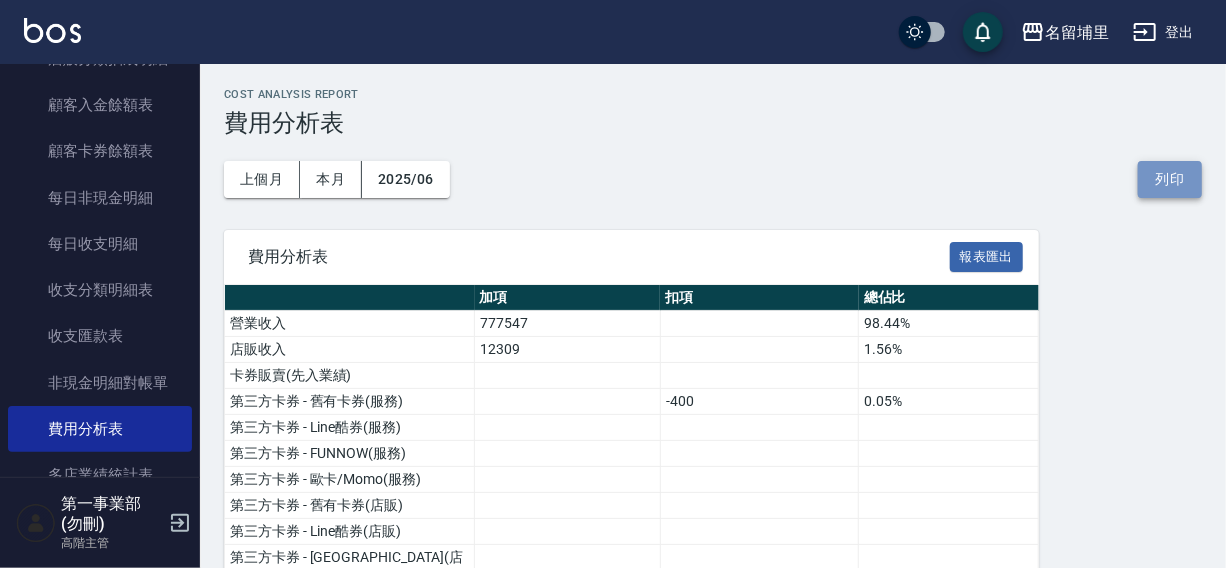 click on "列印" at bounding box center [1170, 179] 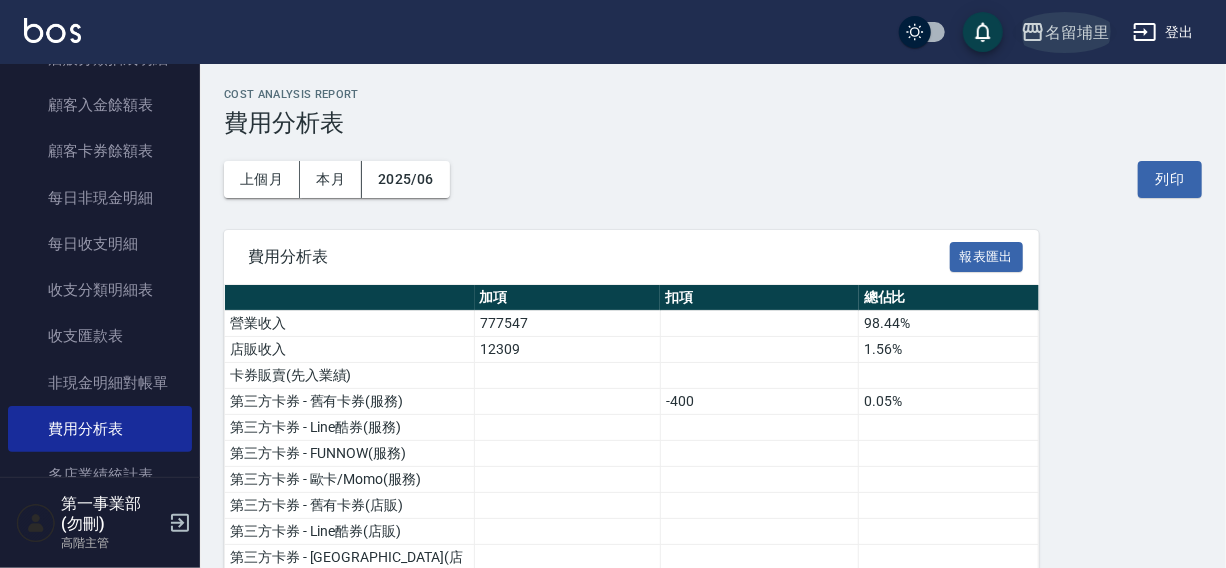 click on "名留埔里" at bounding box center [1077, 32] 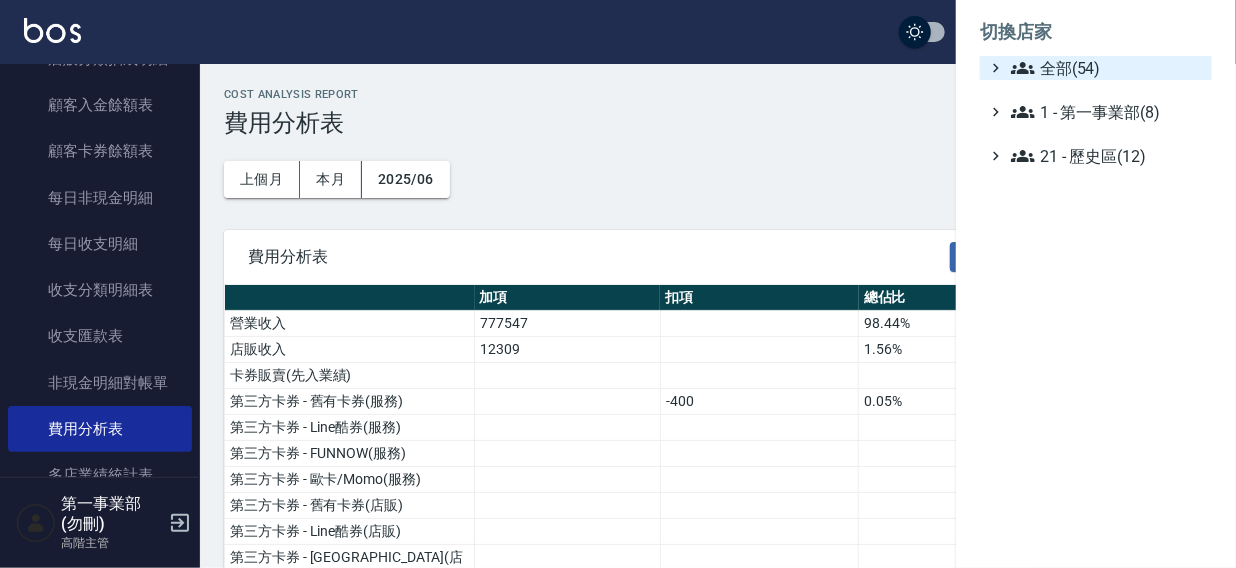 click on "全部(54)" at bounding box center (1107, 68) 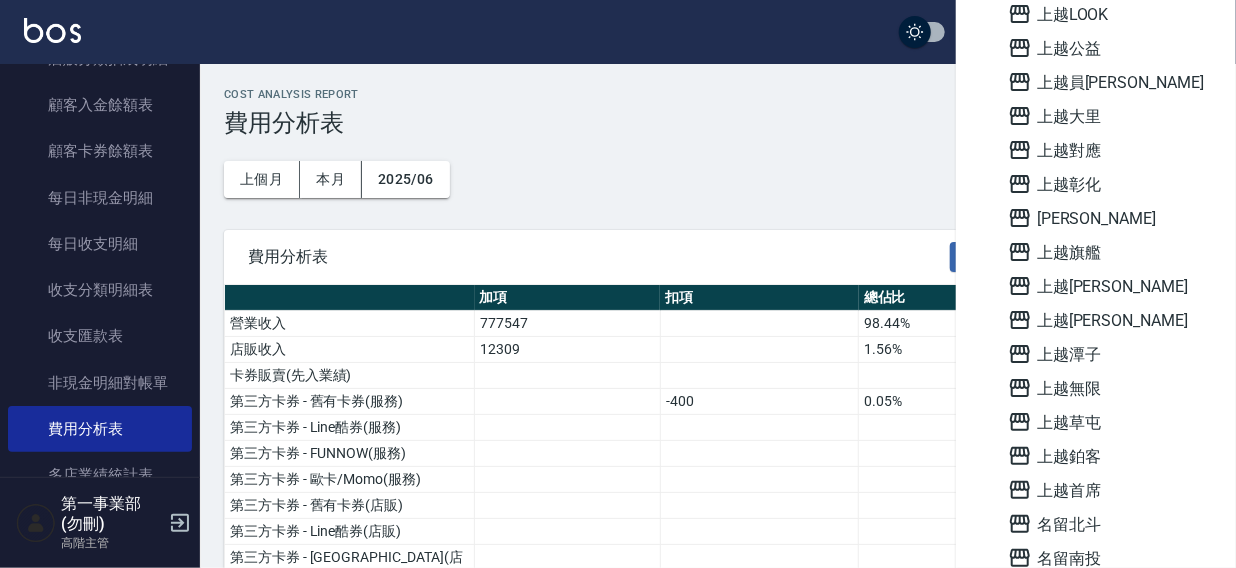 scroll, scrollTop: 1433, scrollLeft: 0, axis: vertical 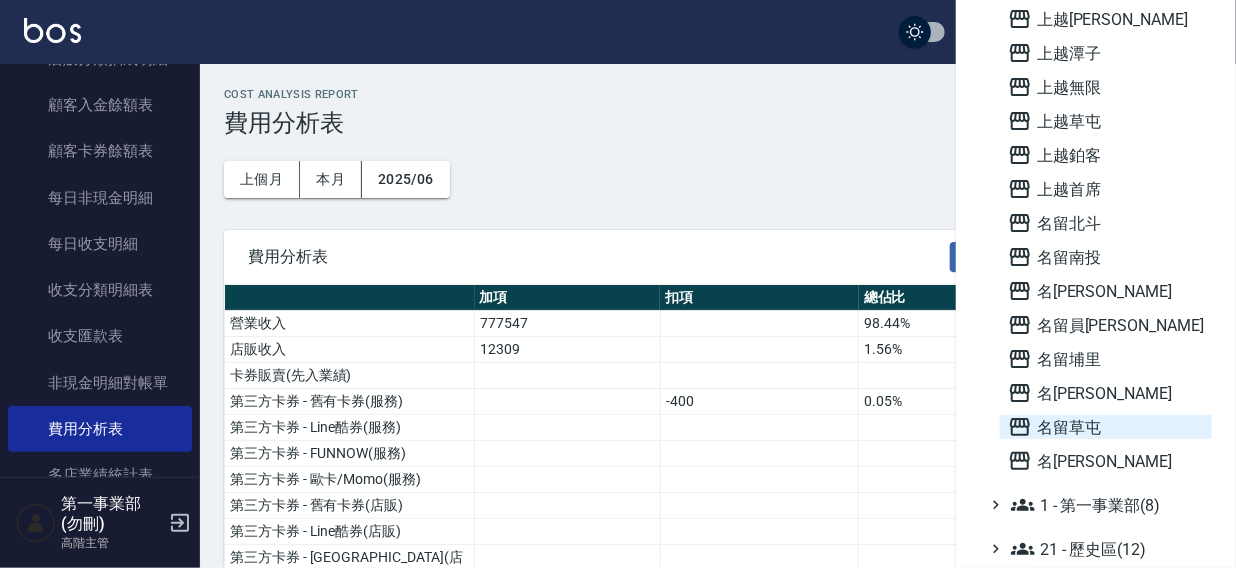 click on "名留草屯" at bounding box center (1106, 427) 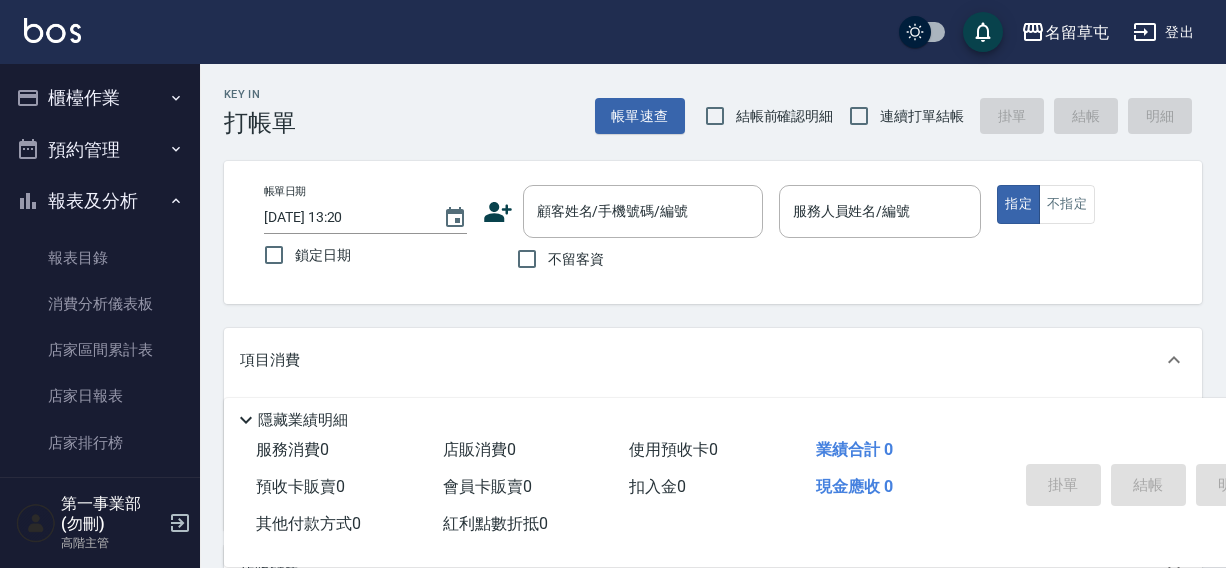 scroll, scrollTop: 0, scrollLeft: 0, axis: both 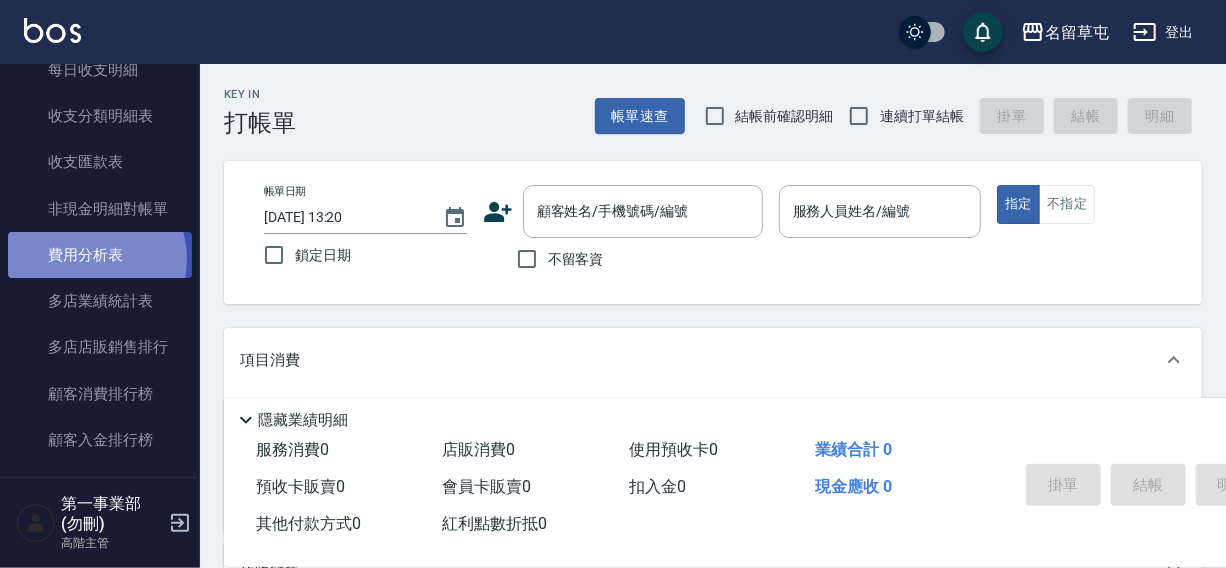 click on "費用分析表" at bounding box center [100, 255] 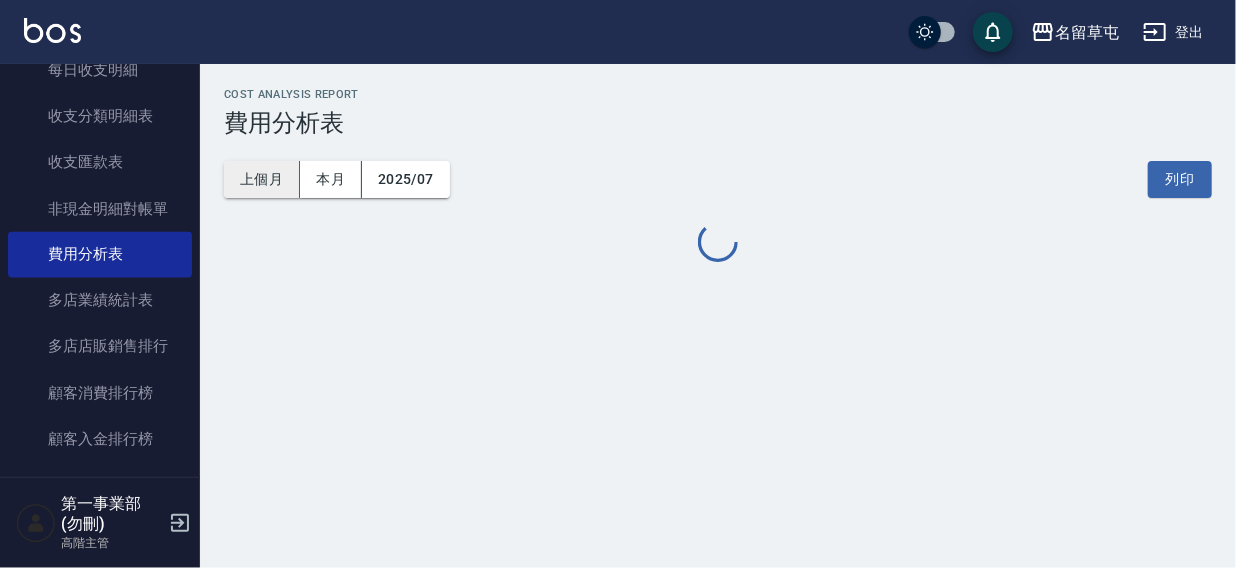 click on "上個月" at bounding box center [262, 179] 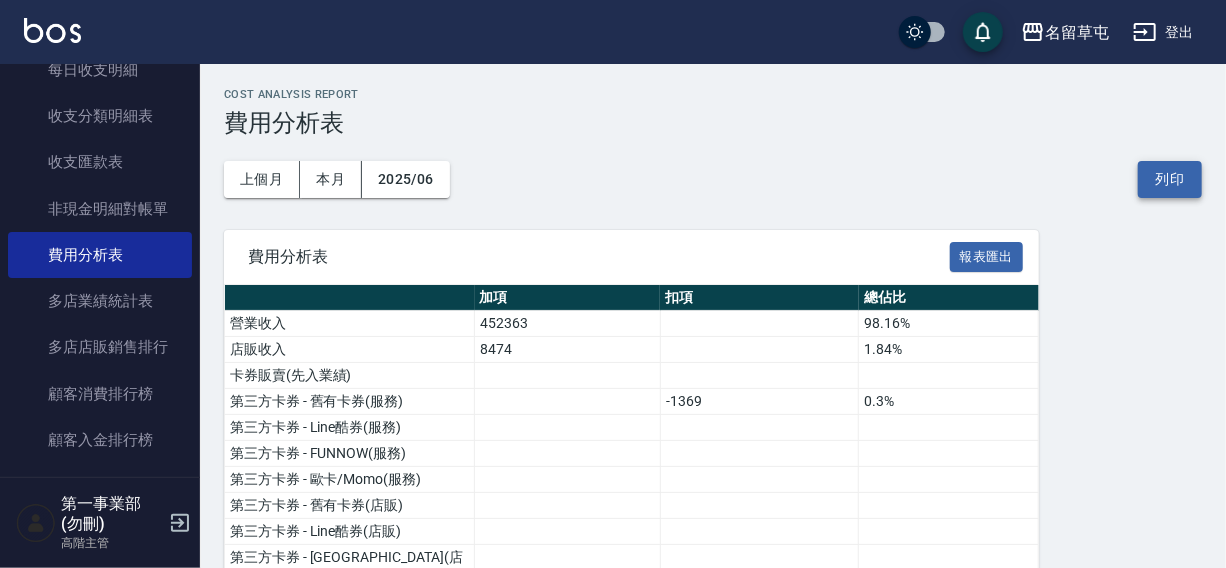 click on "列印" at bounding box center [1170, 179] 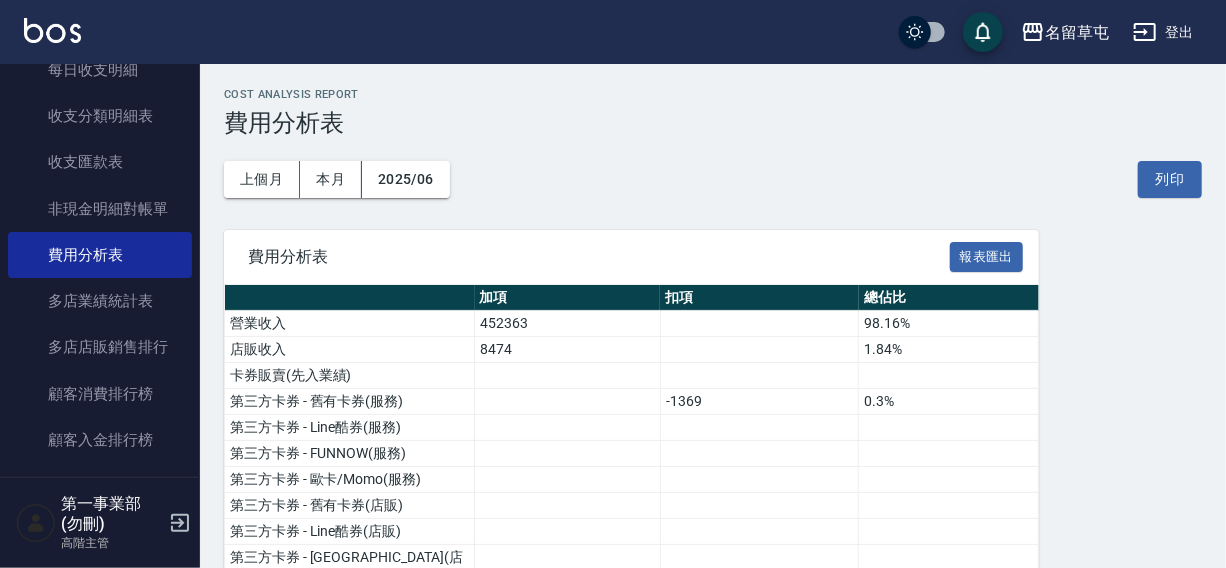 scroll, scrollTop: 497, scrollLeft: 0, axis: vertical 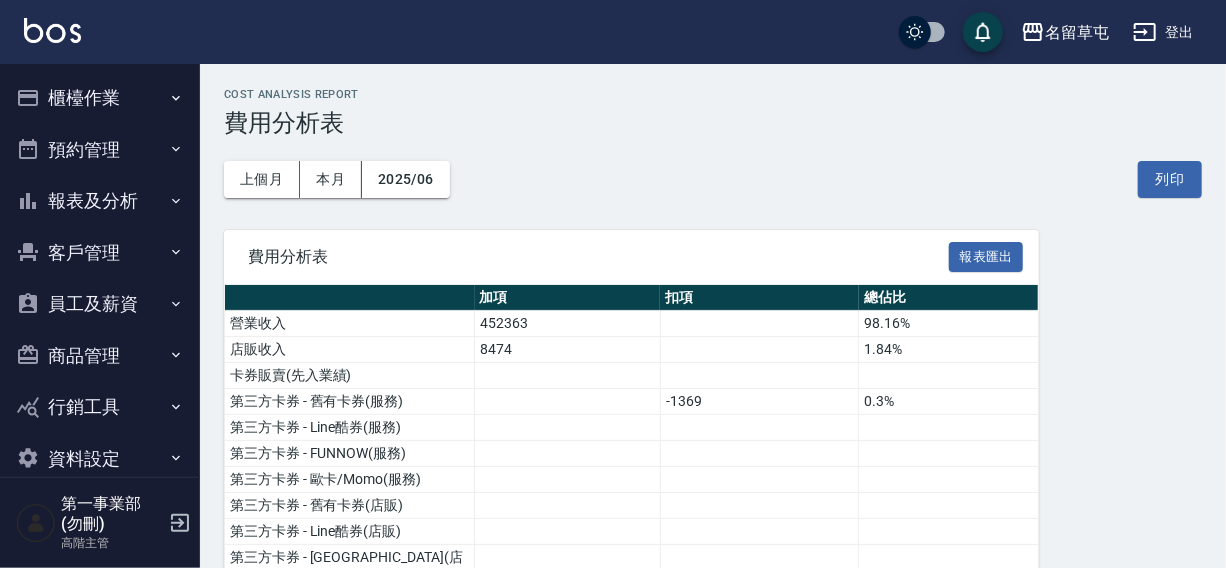 click on "費用分析表" at bounding box center (713, 123) 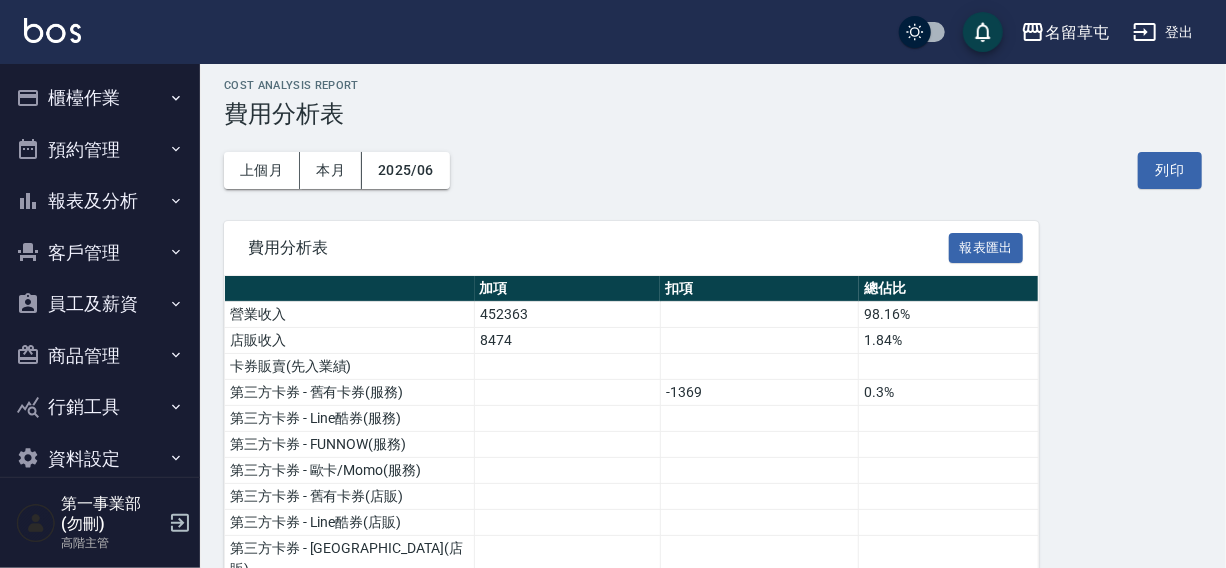 scroll, scrollTop: 83, scrollLeft: 0, axis: vertical 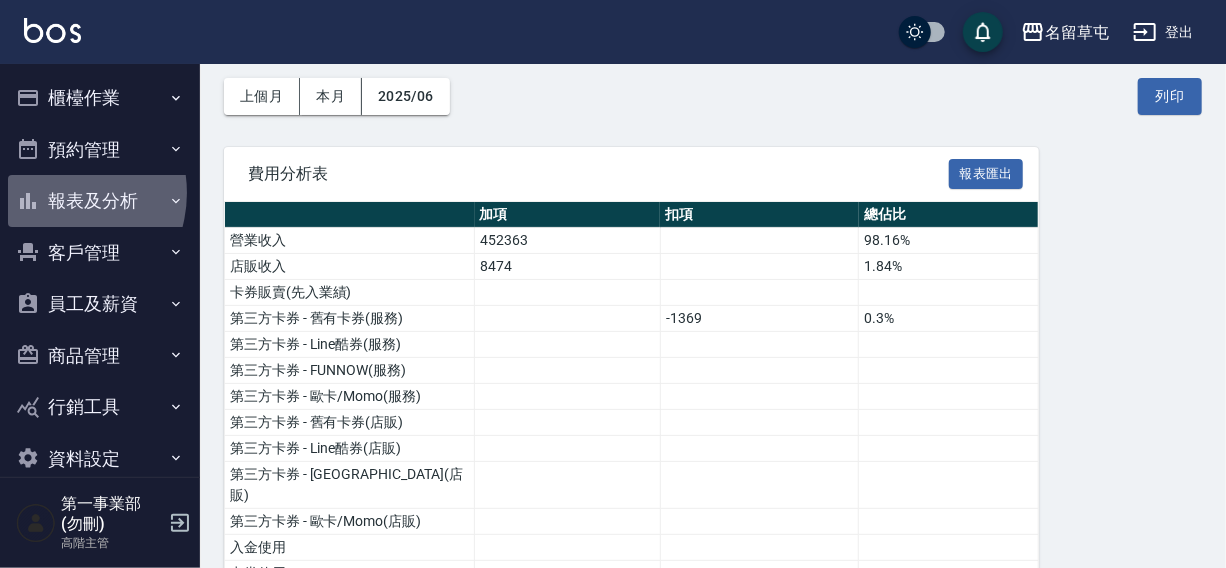 click on "報表及分析" at bounding box center (100, 201) 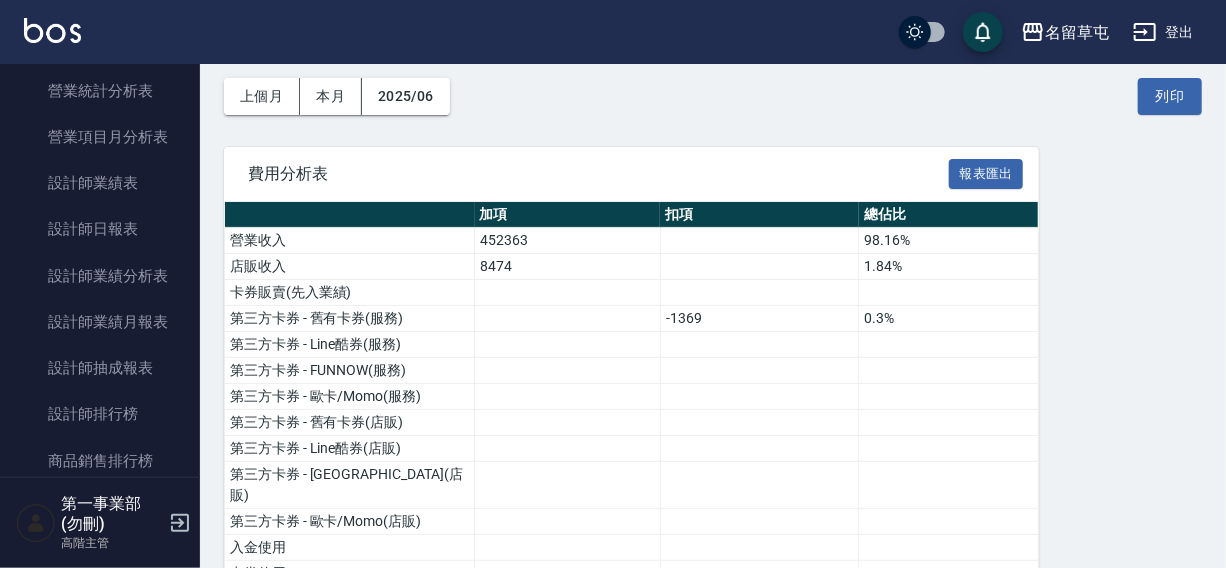 scroll, scrollTop: 728, scrollLeft: 0, axis: vertical 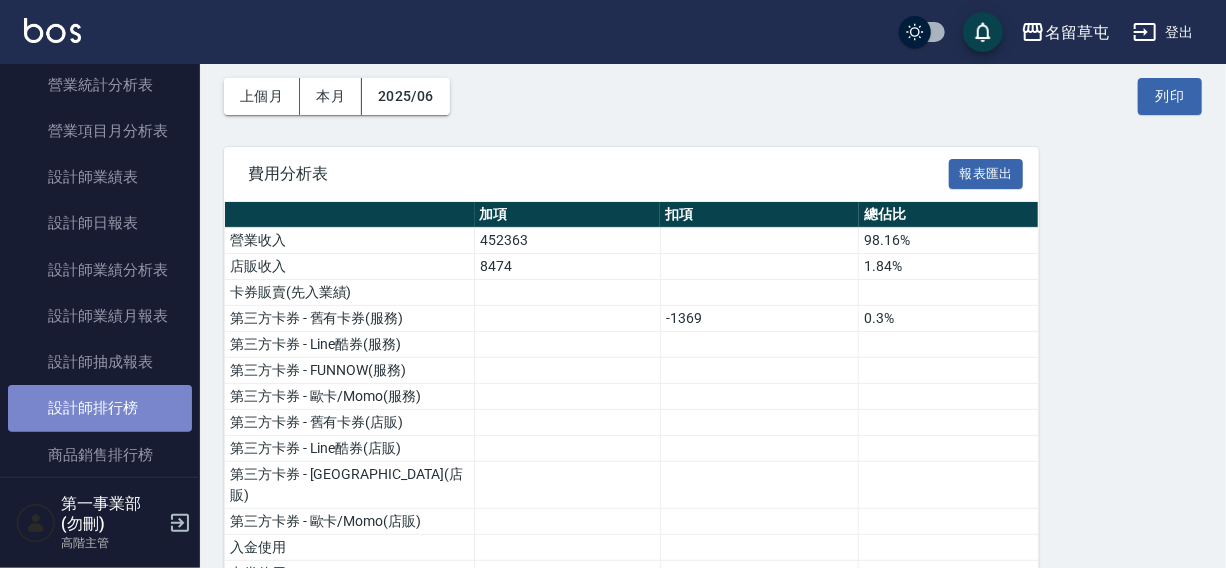 click on "設計師排行榜" at bounding box center [100, 408] 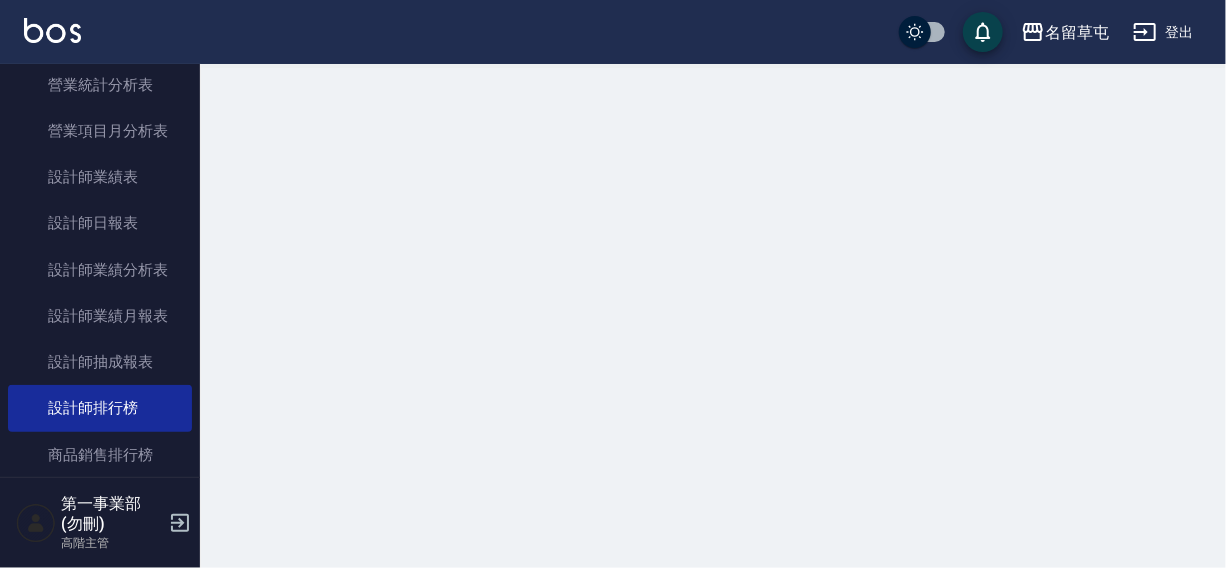 scroll, scrollTop: 0, scrollLeft: 0, axis: both 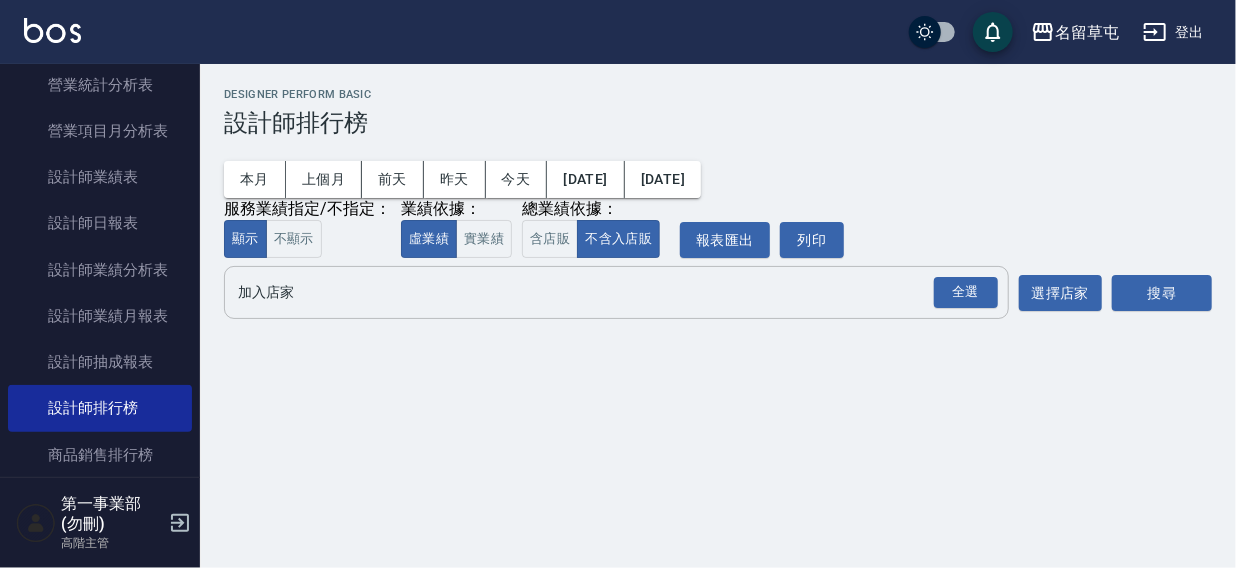 click on "加入店家" at bounding box center [601, 292] 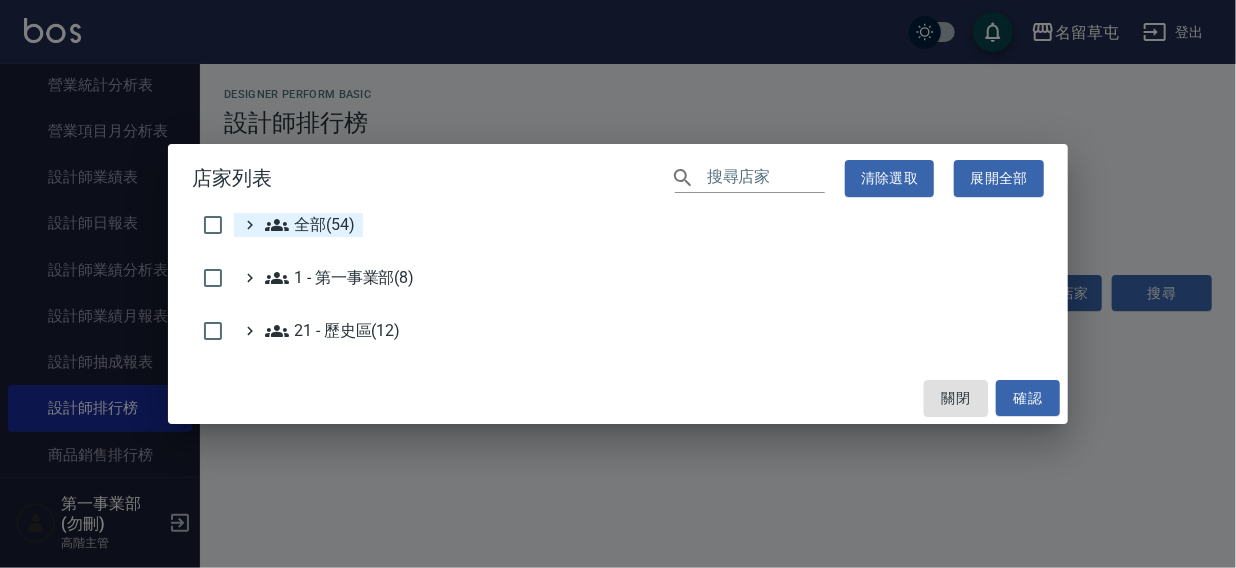 click on "全部(54)" at bounding box center (310, 225) 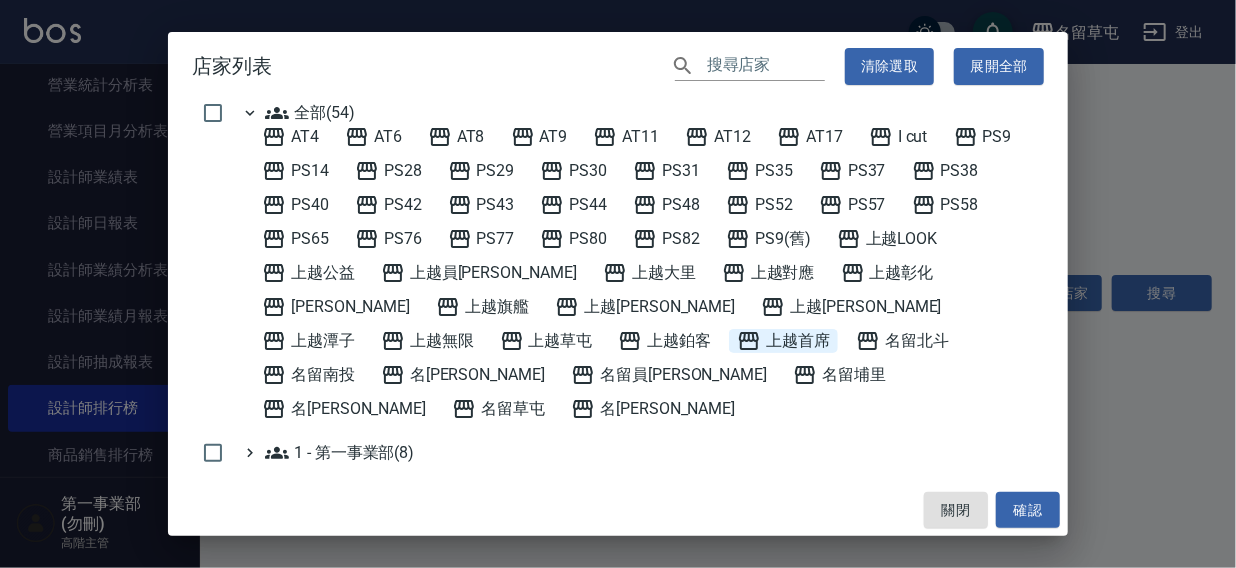 click on "上越首席" at bounding box center (783, 341) 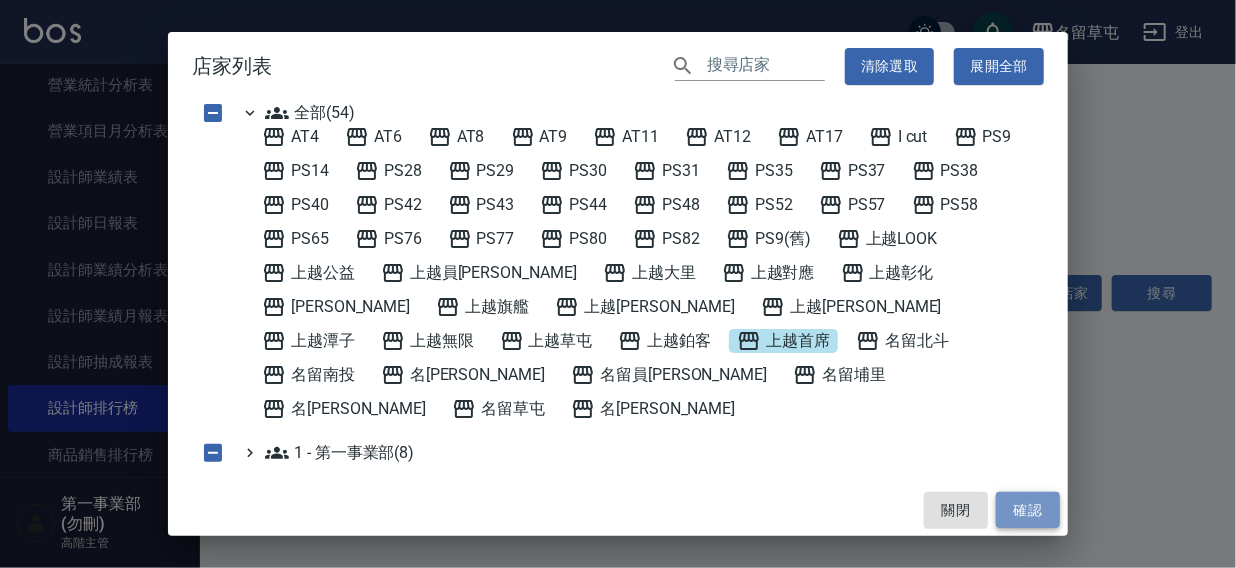 click on "確認" at bounding box center (1028, 510) 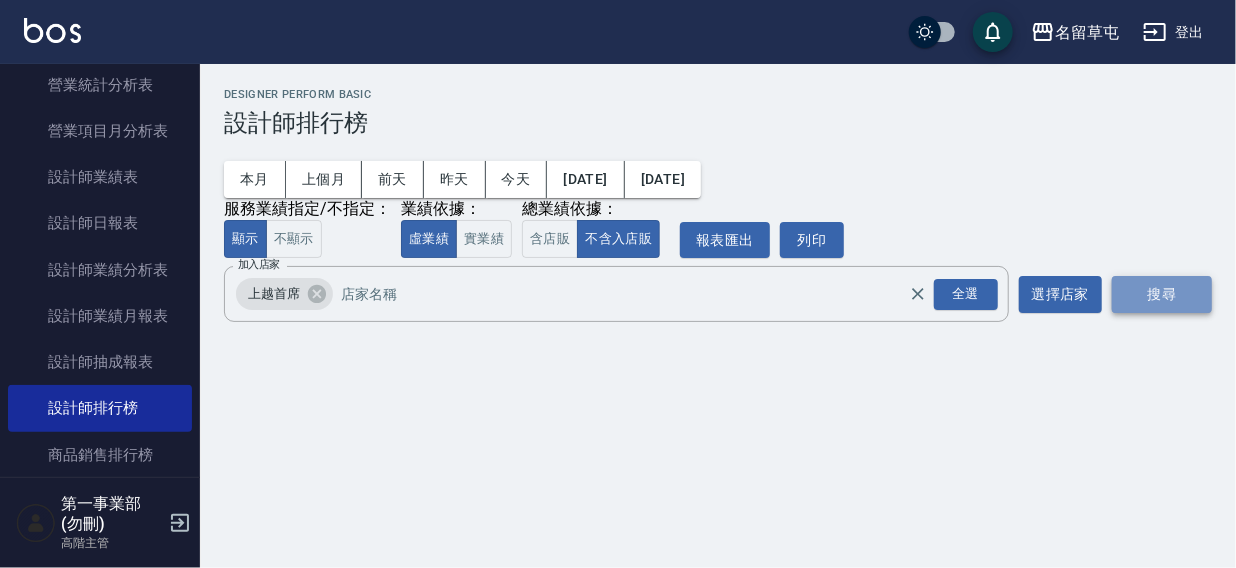click on "搜尋" at bounding box center [1162, 294] 